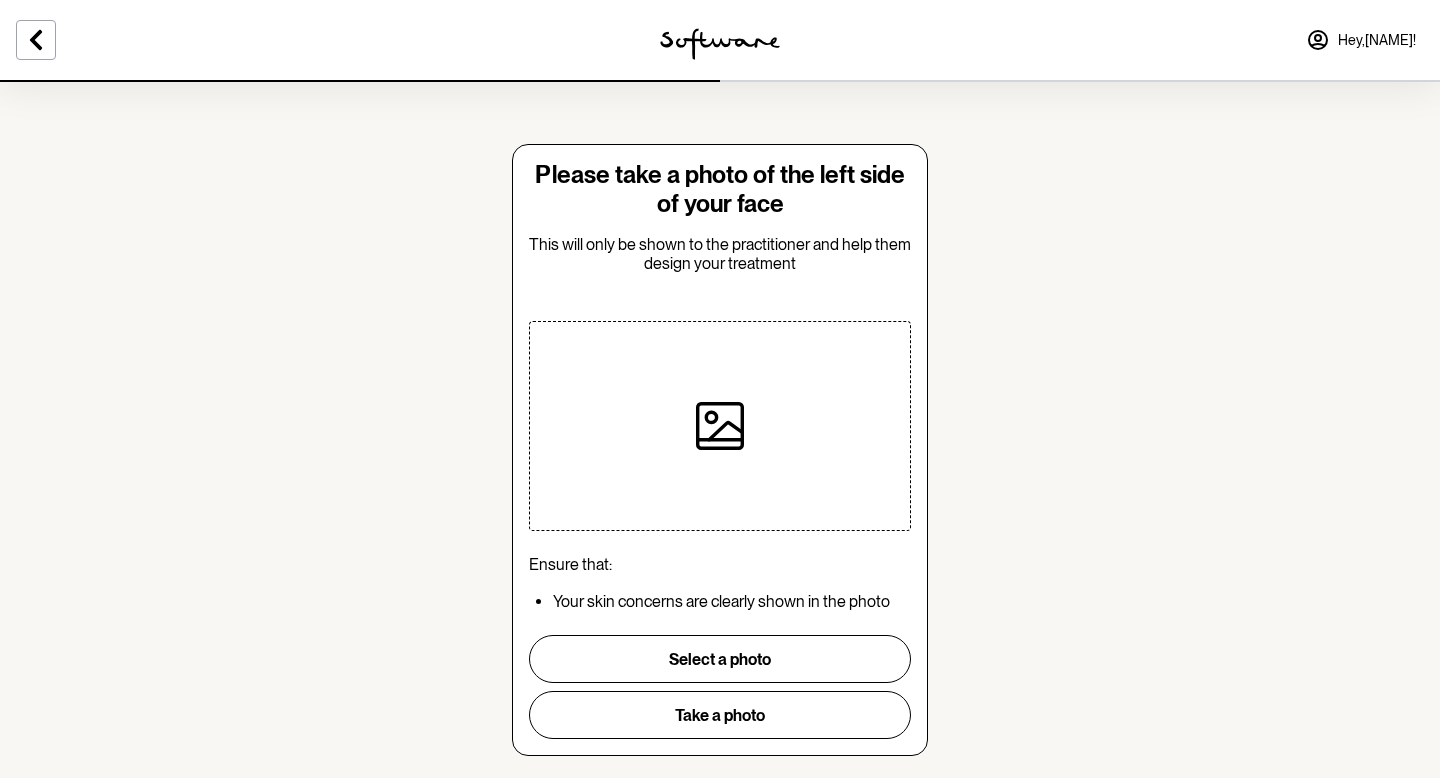 scroll, scrollTop: 43, scrollLeft: 0, axis: vertical 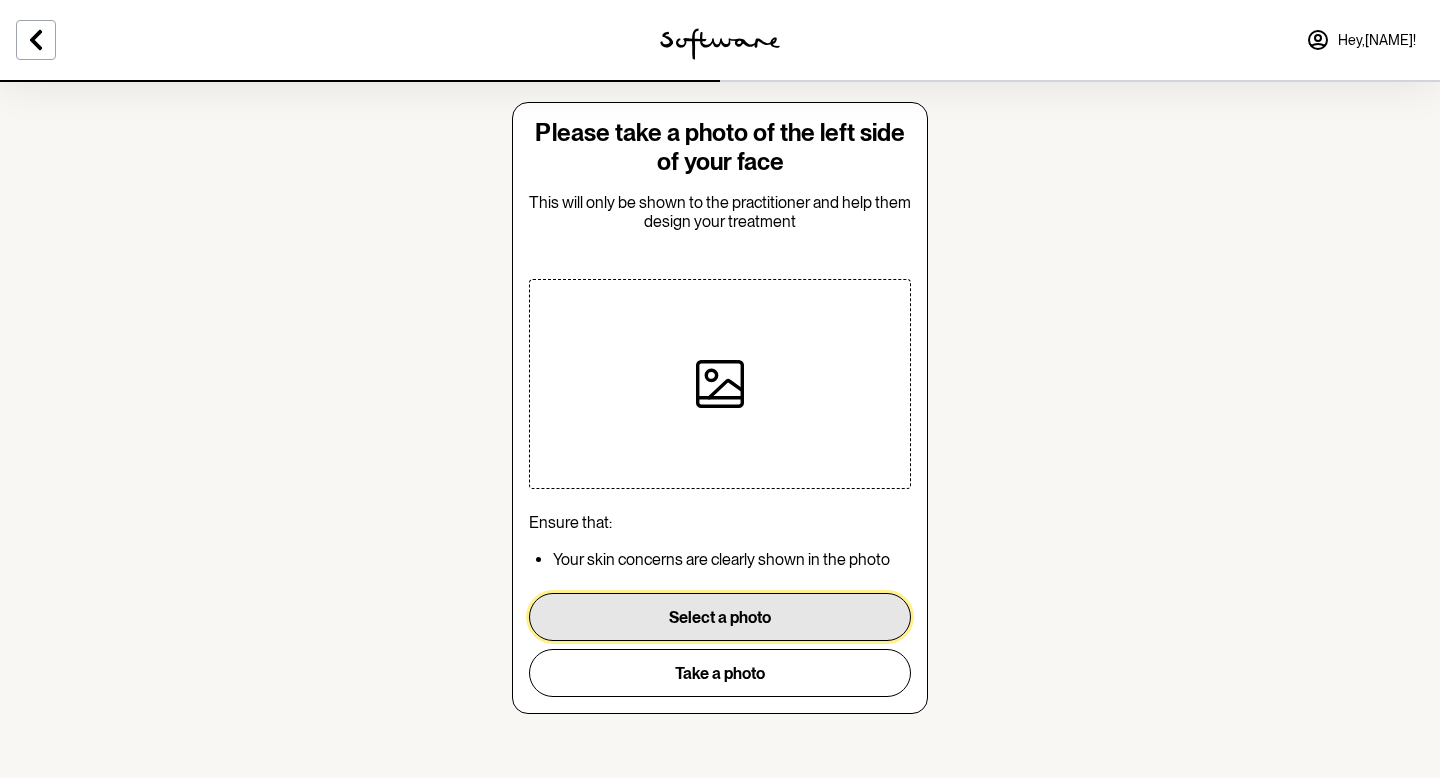 click on "Select a photo" at bounding box center [720, 617] 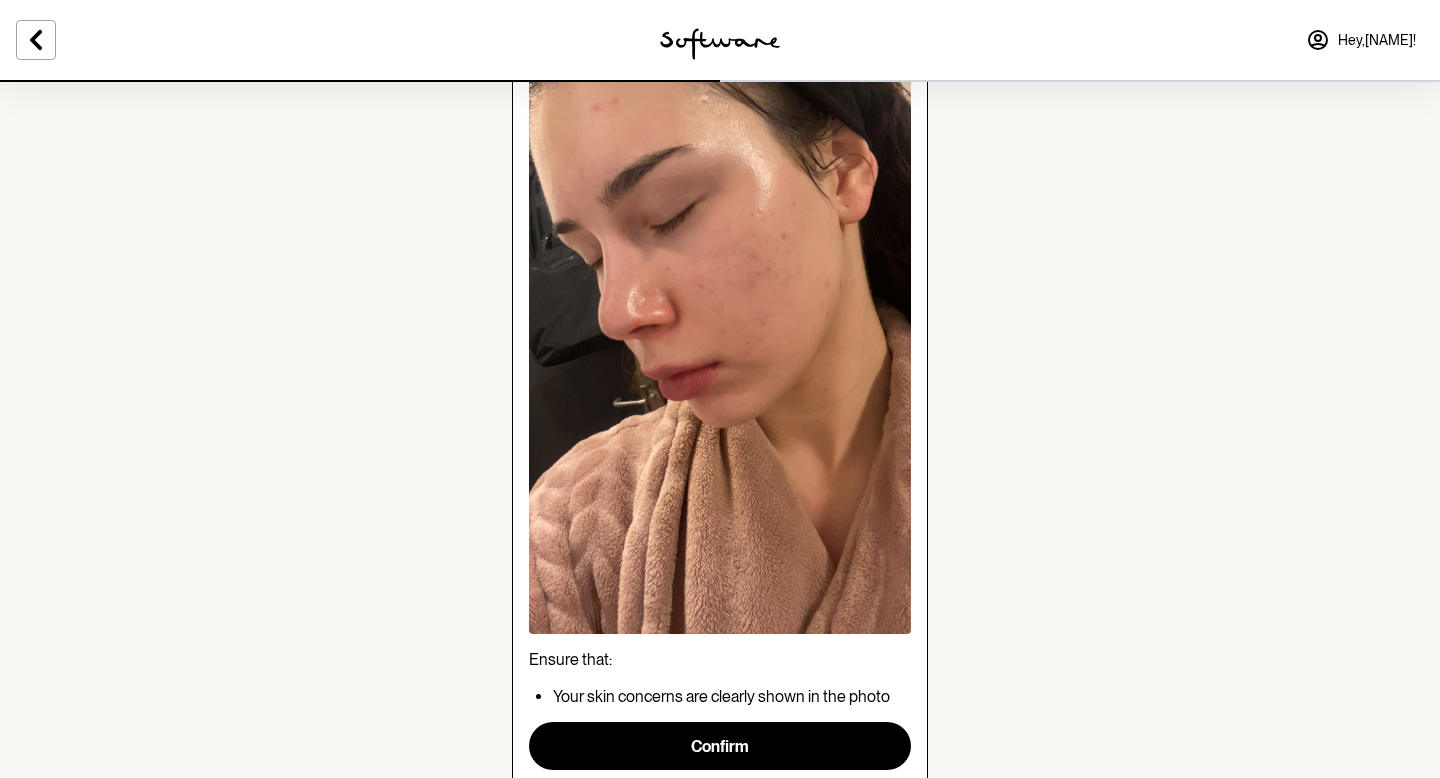 scroll, scrollTop: 381, scrollLeft: 0, axis: vertical 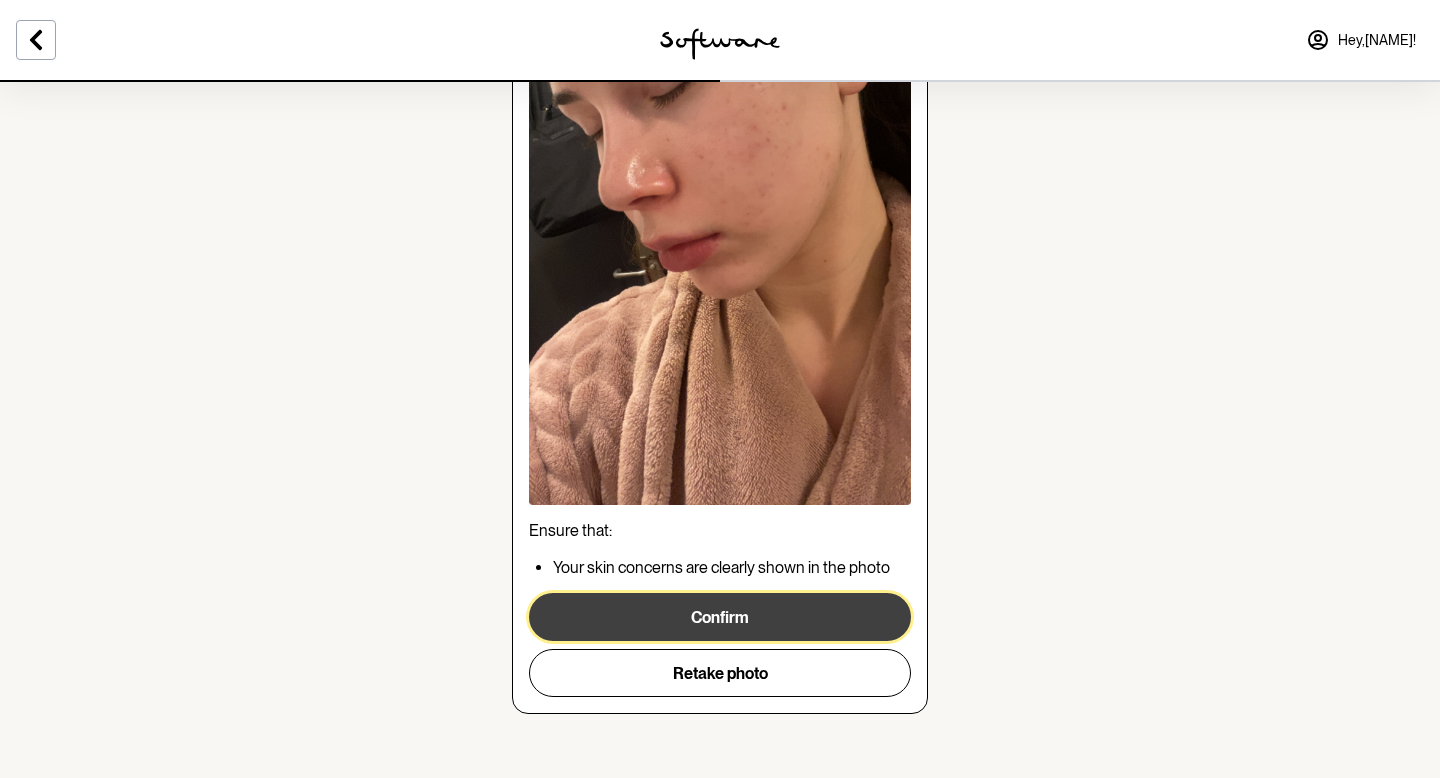 click on "Confirm" at bounding box center (720, 617) 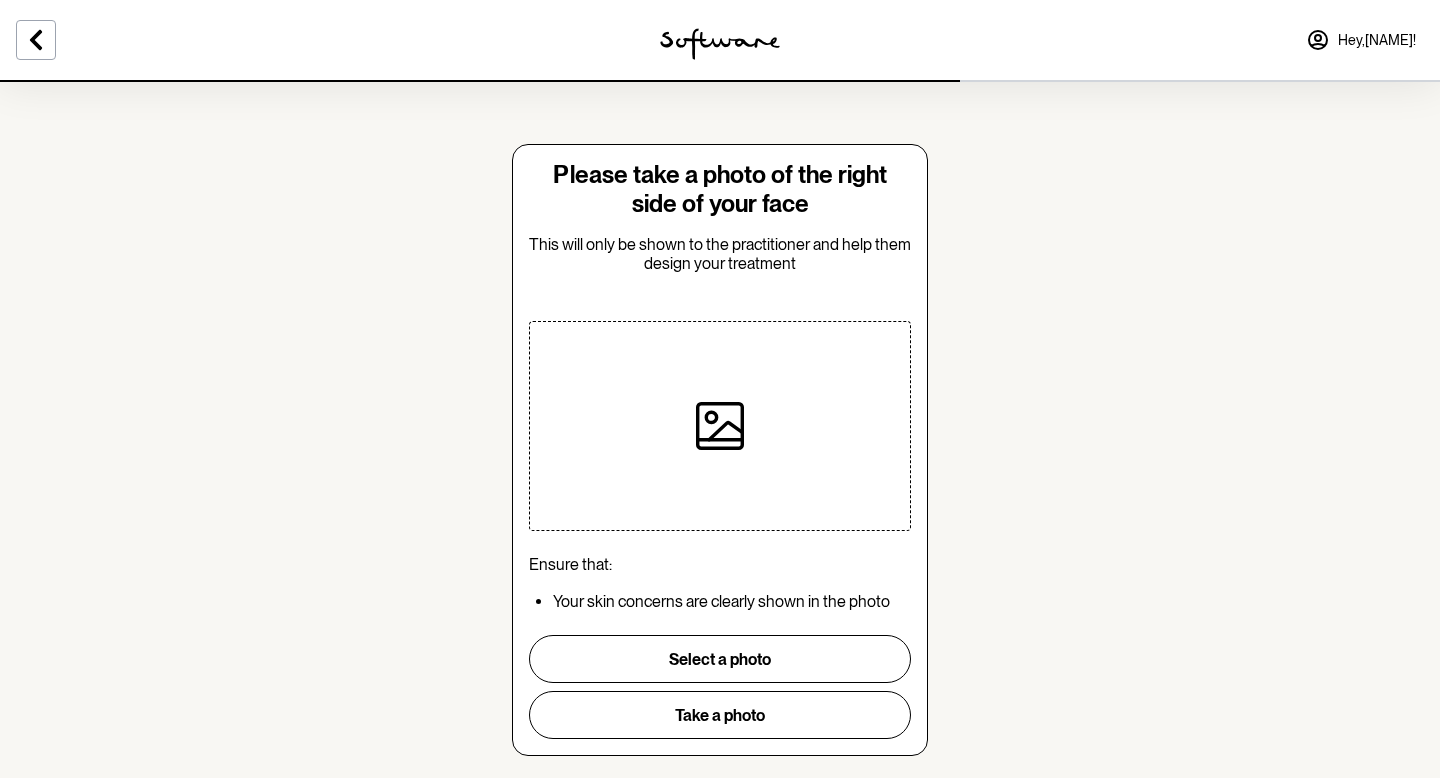 scroll, scrollTop: 24, scrollLeft: 0, axis: vertical 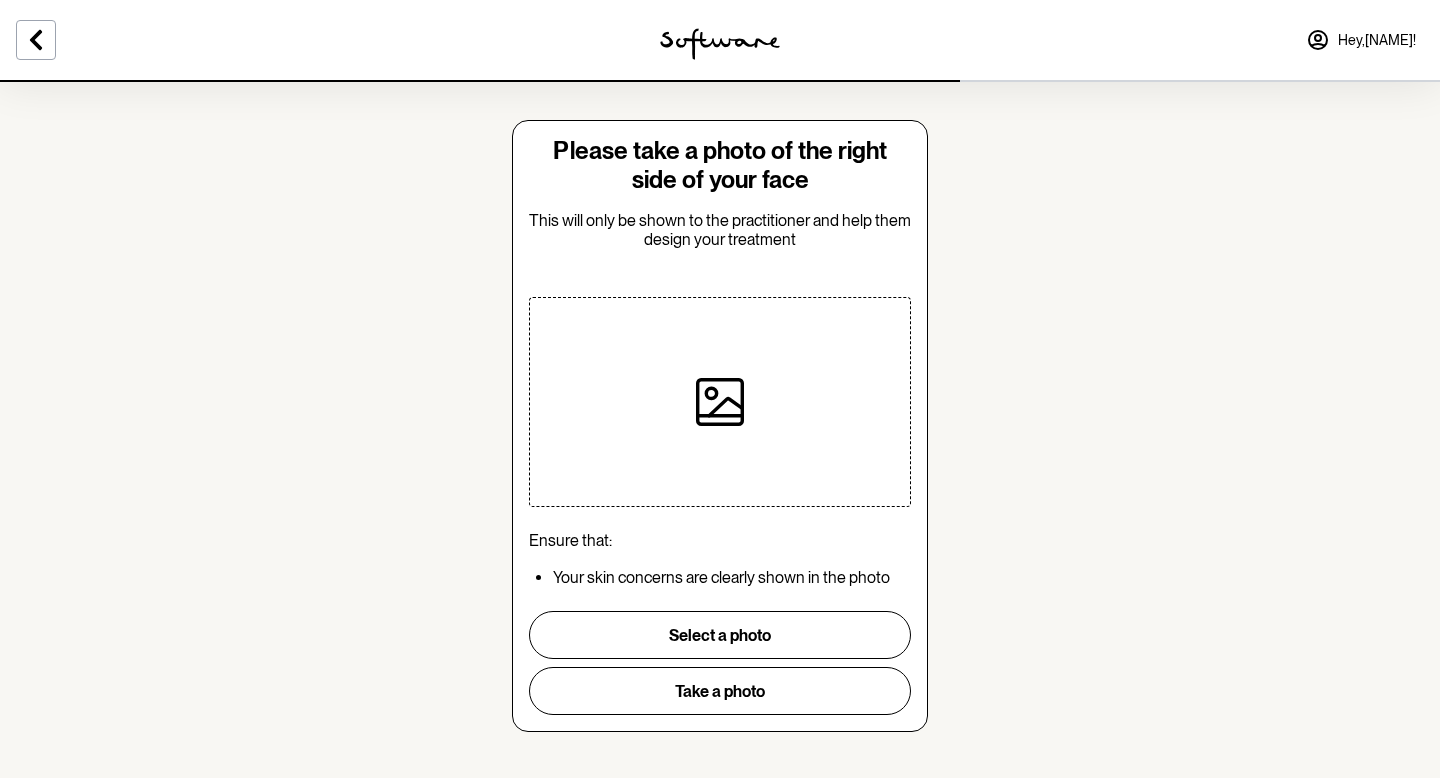 click at bounding box center (720, 402) 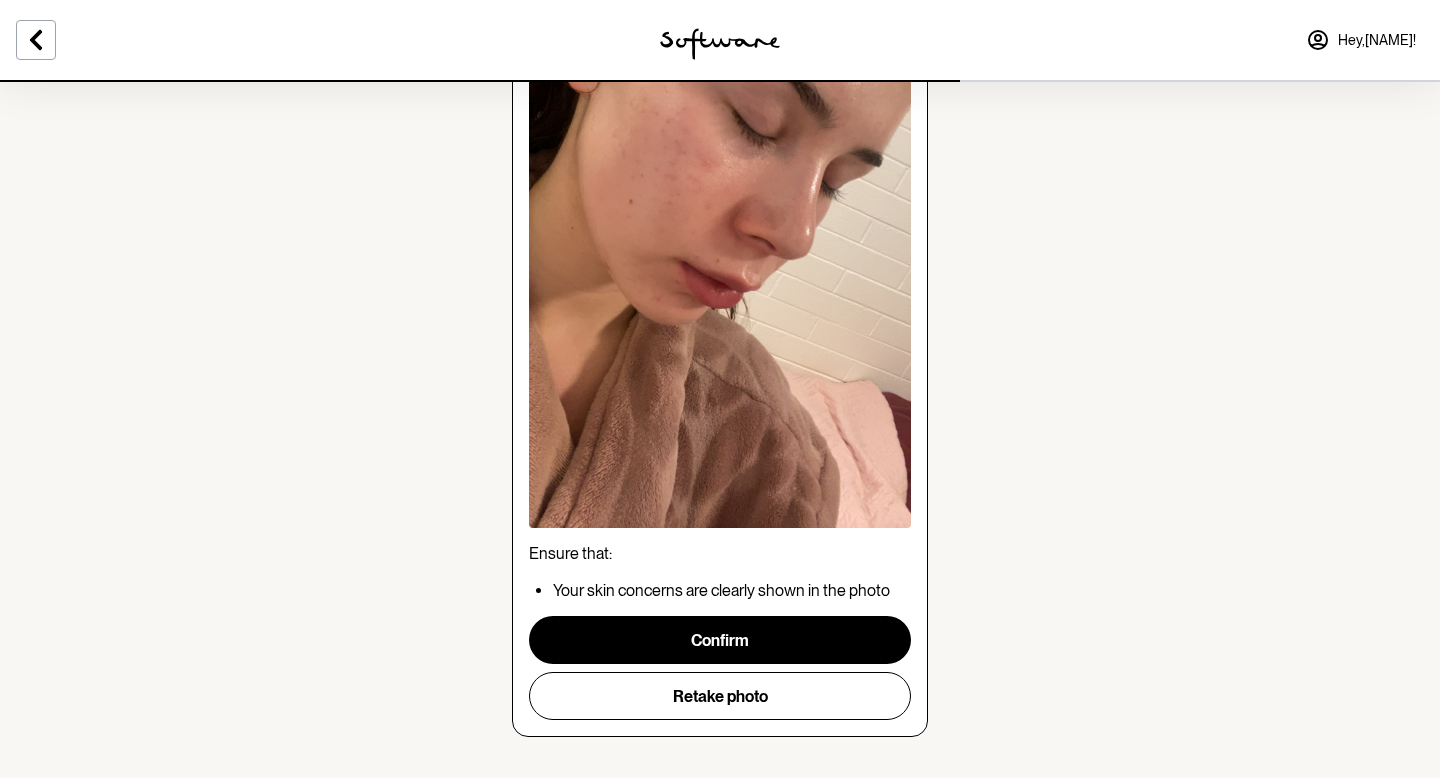 scroll, scrollTop: 381, scrollLeft: 0, axis: vertical 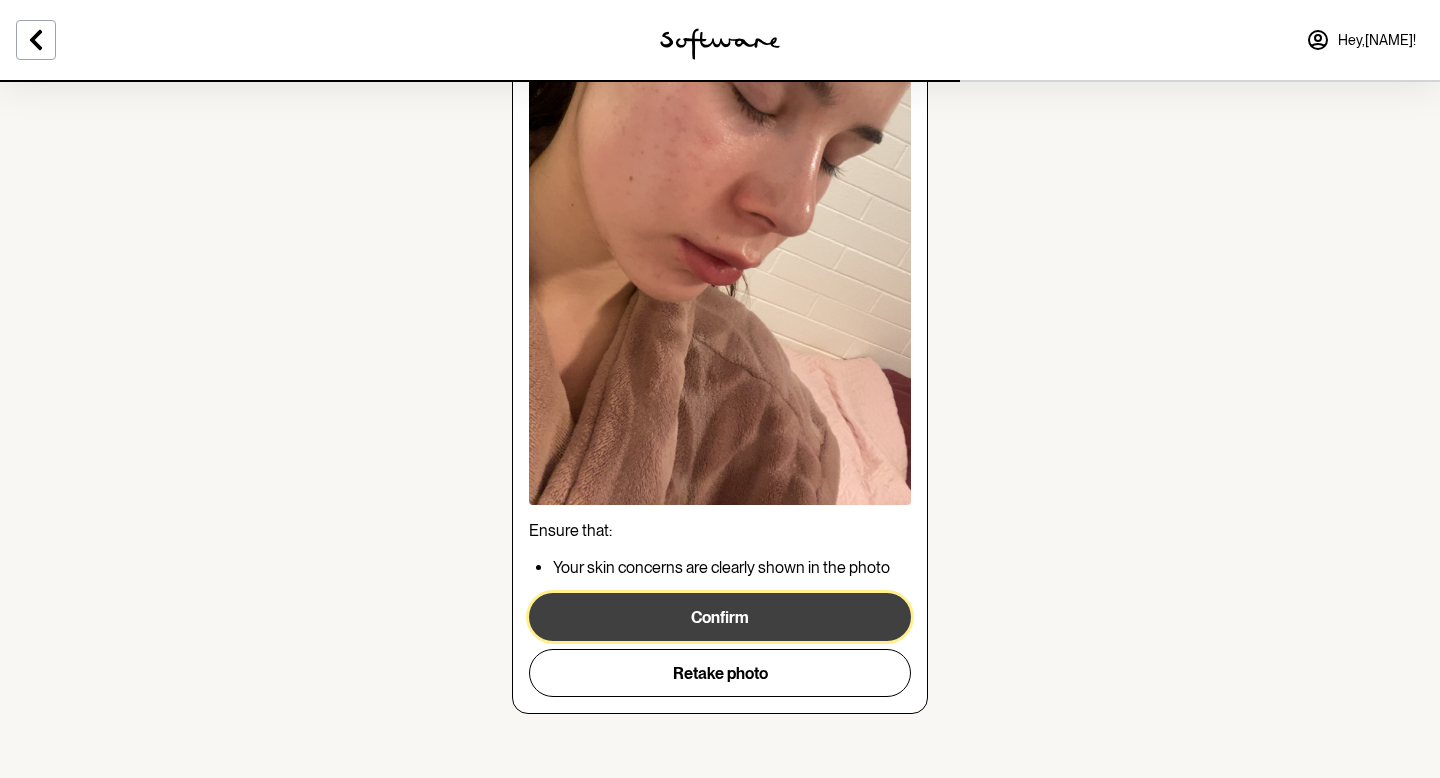 click on "Confirm" at bounding box center [720, 617] 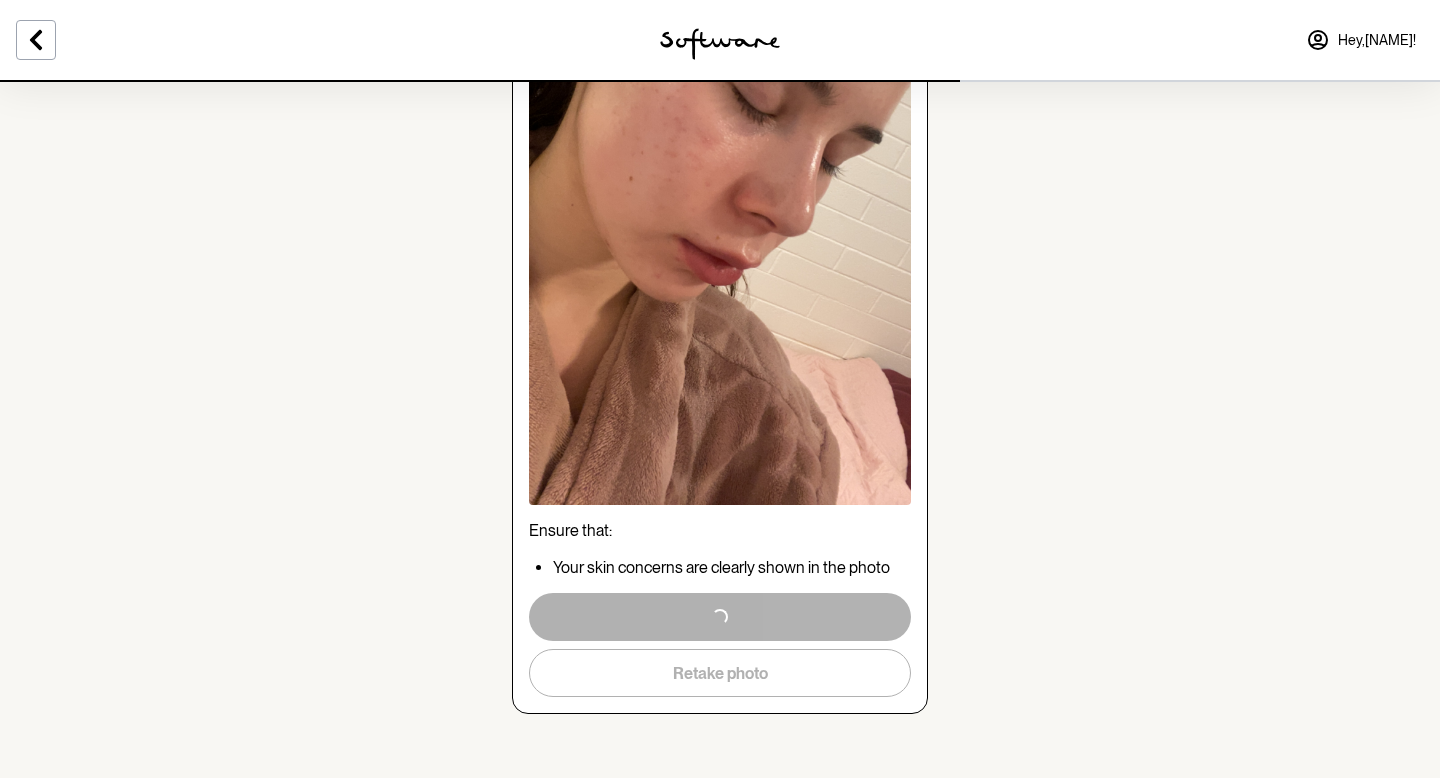 scroll, scrollTop: 0, scrollLeft: 0, axis: both 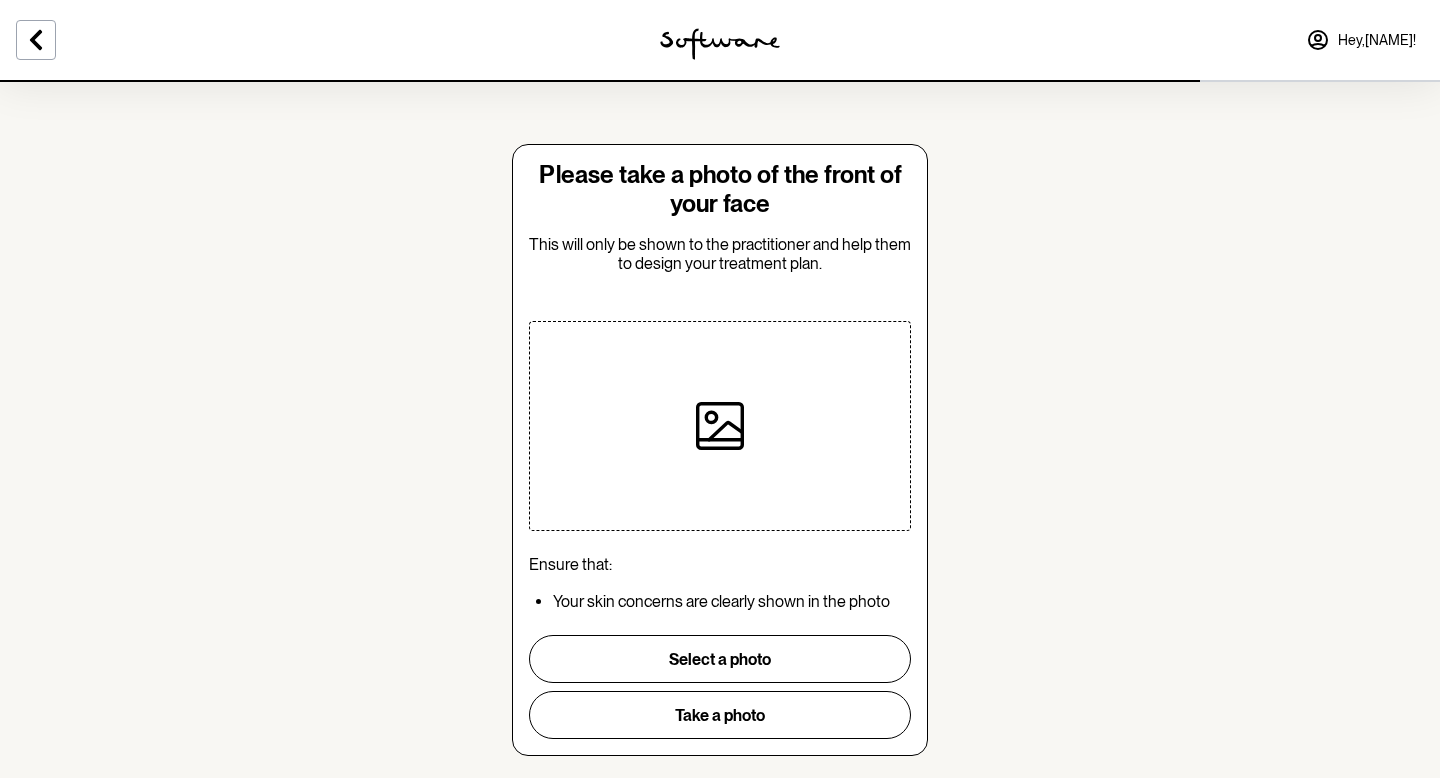 click at bounding box center [720, 426] 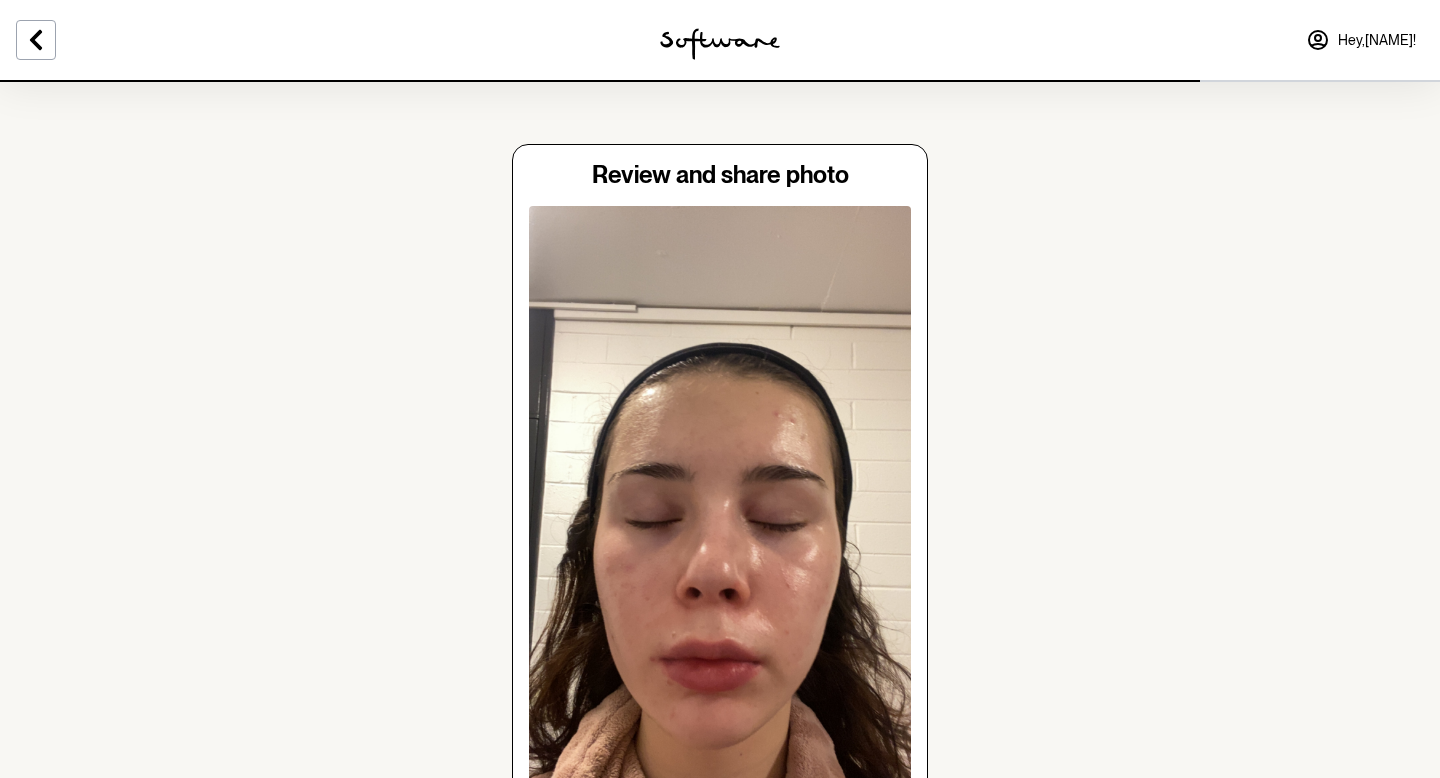 scroll, scrollTop: 300, scrollLeft: 0, axis: vertical 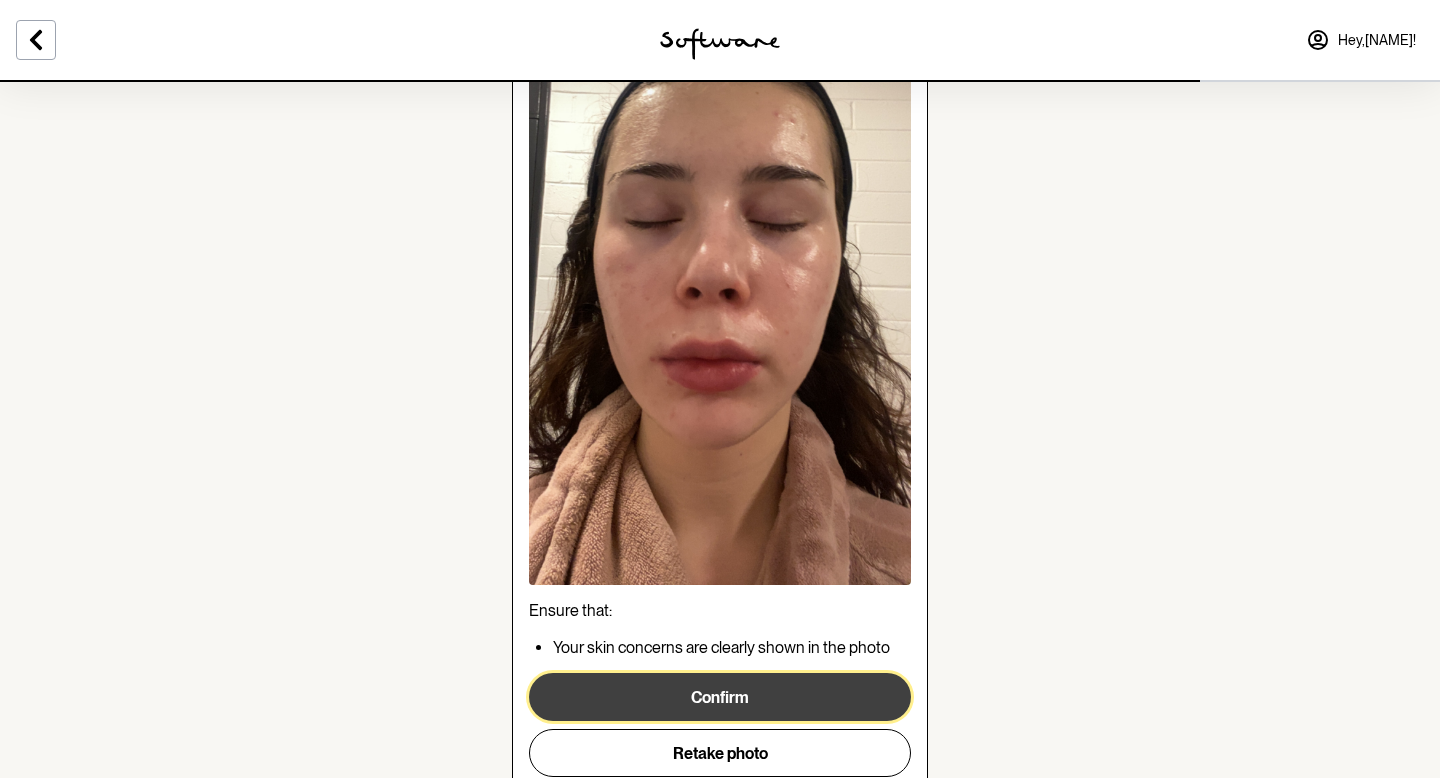 click on "Confirm" at bounding box center [720, 697] 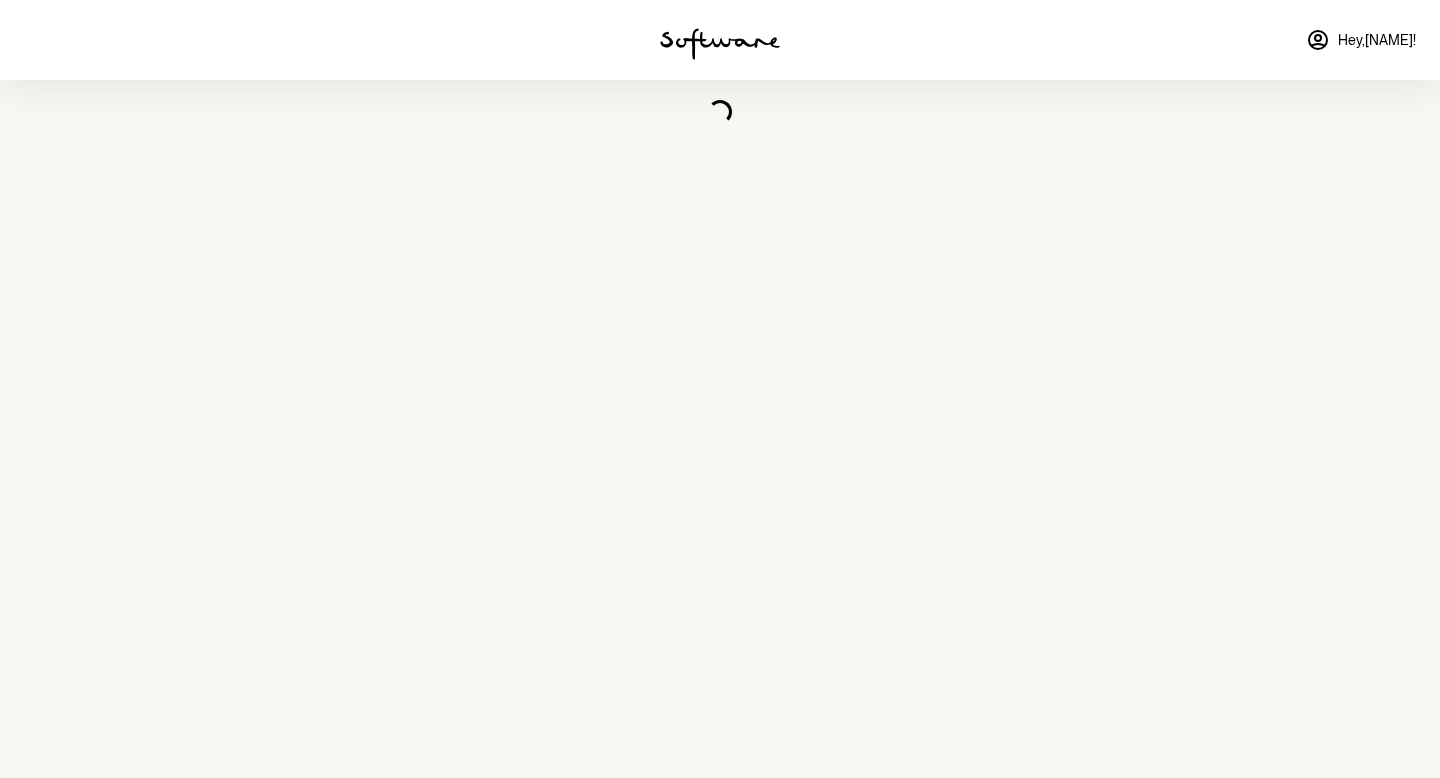 scroll, scrollTop: 0, scrollLeft: 0, axis: both 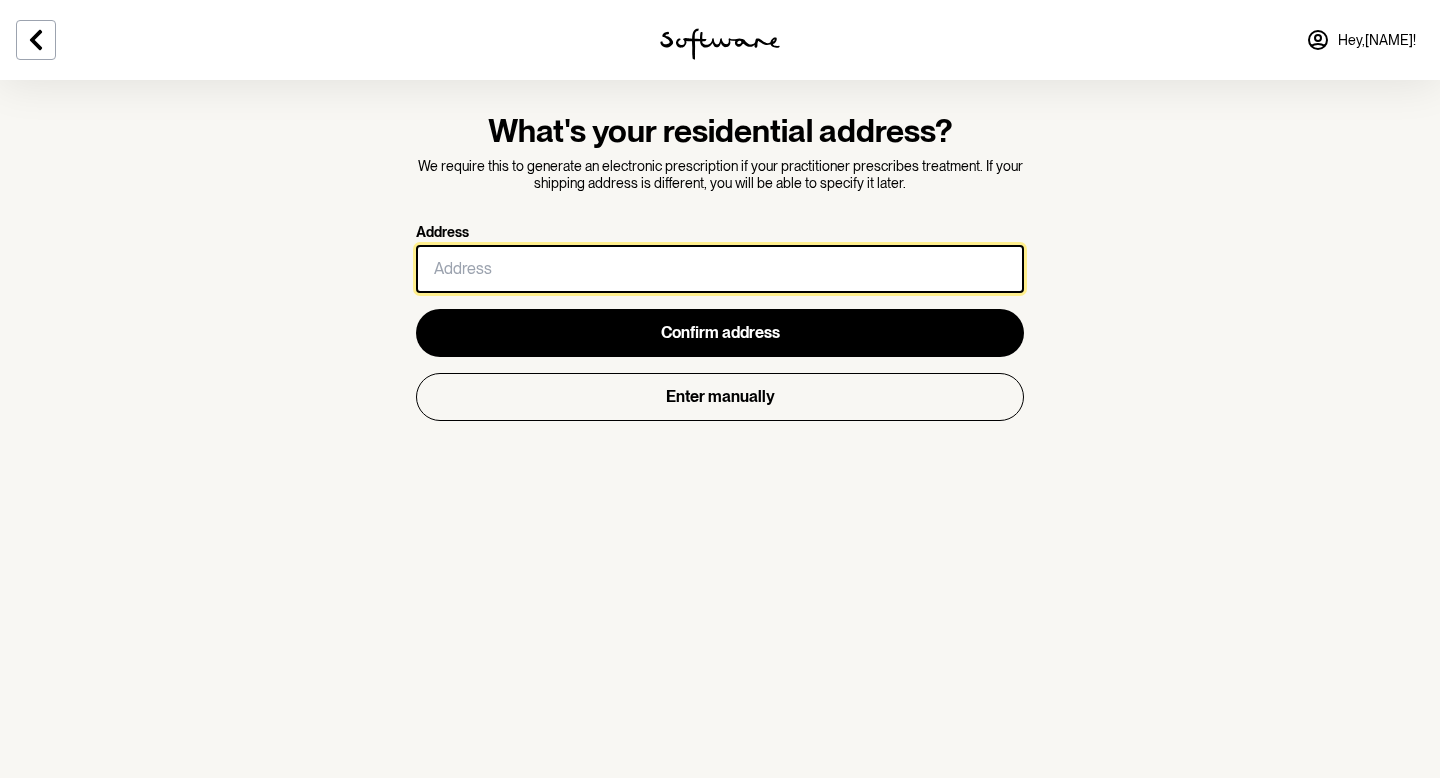 click on "Address" at bounding box center (720, 269) 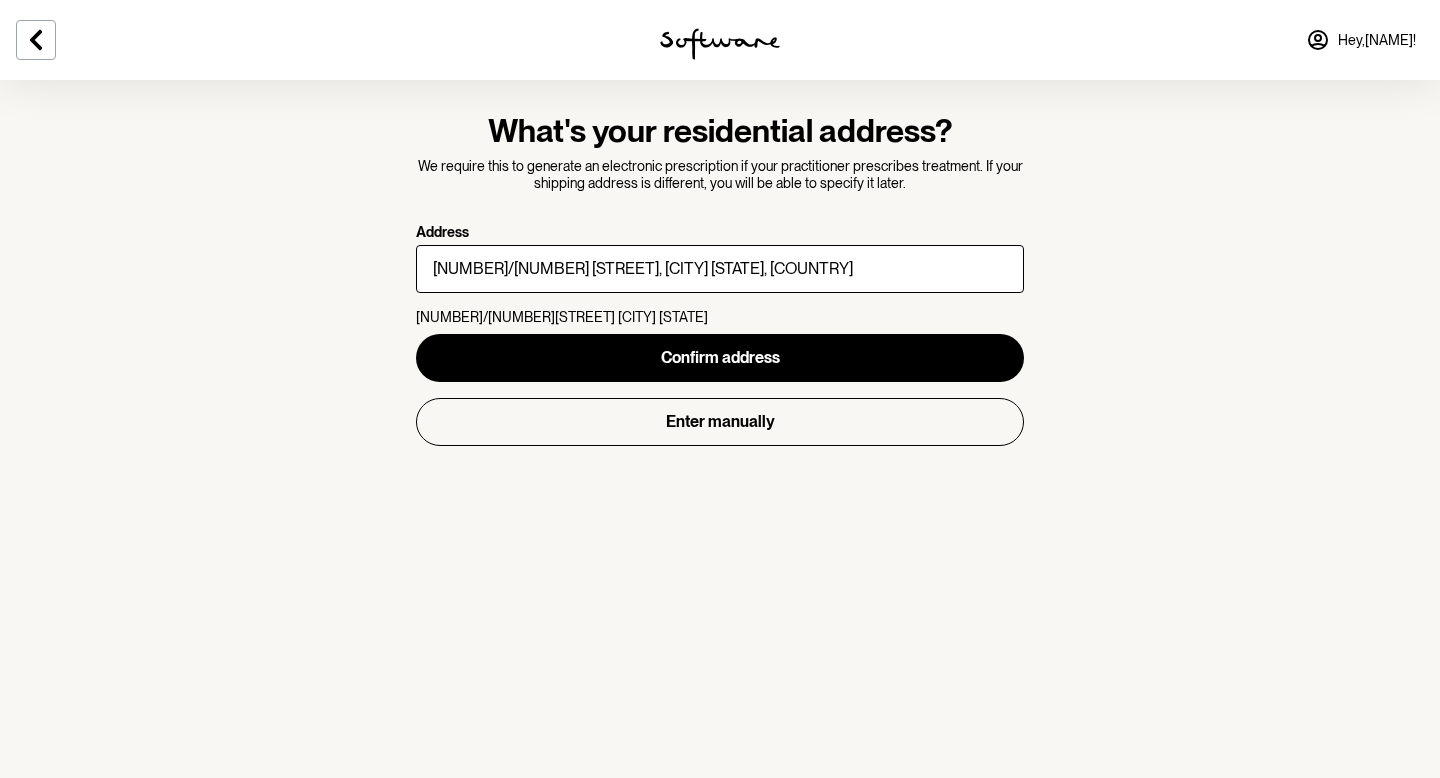type on "3" 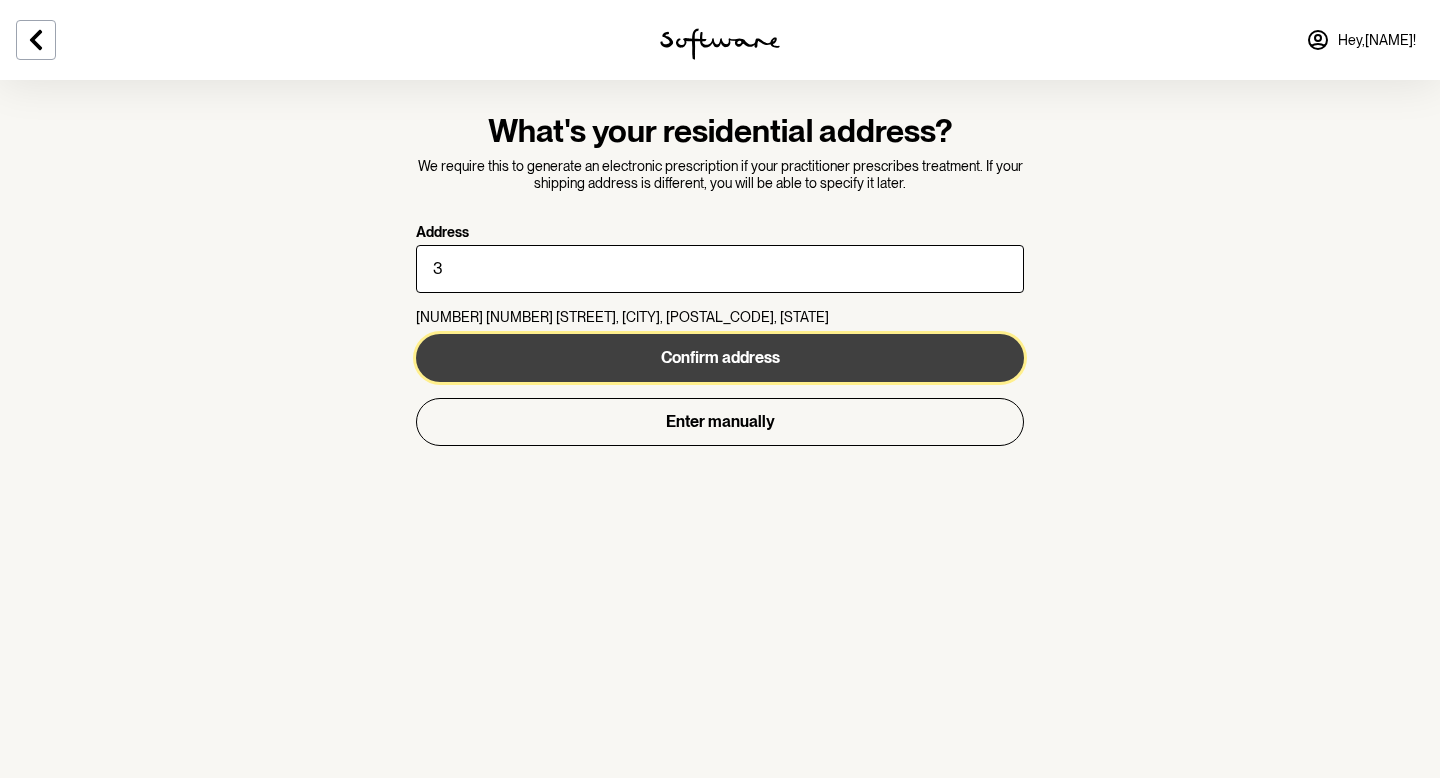click on "Confirm address" at bounding box center (720, 358) 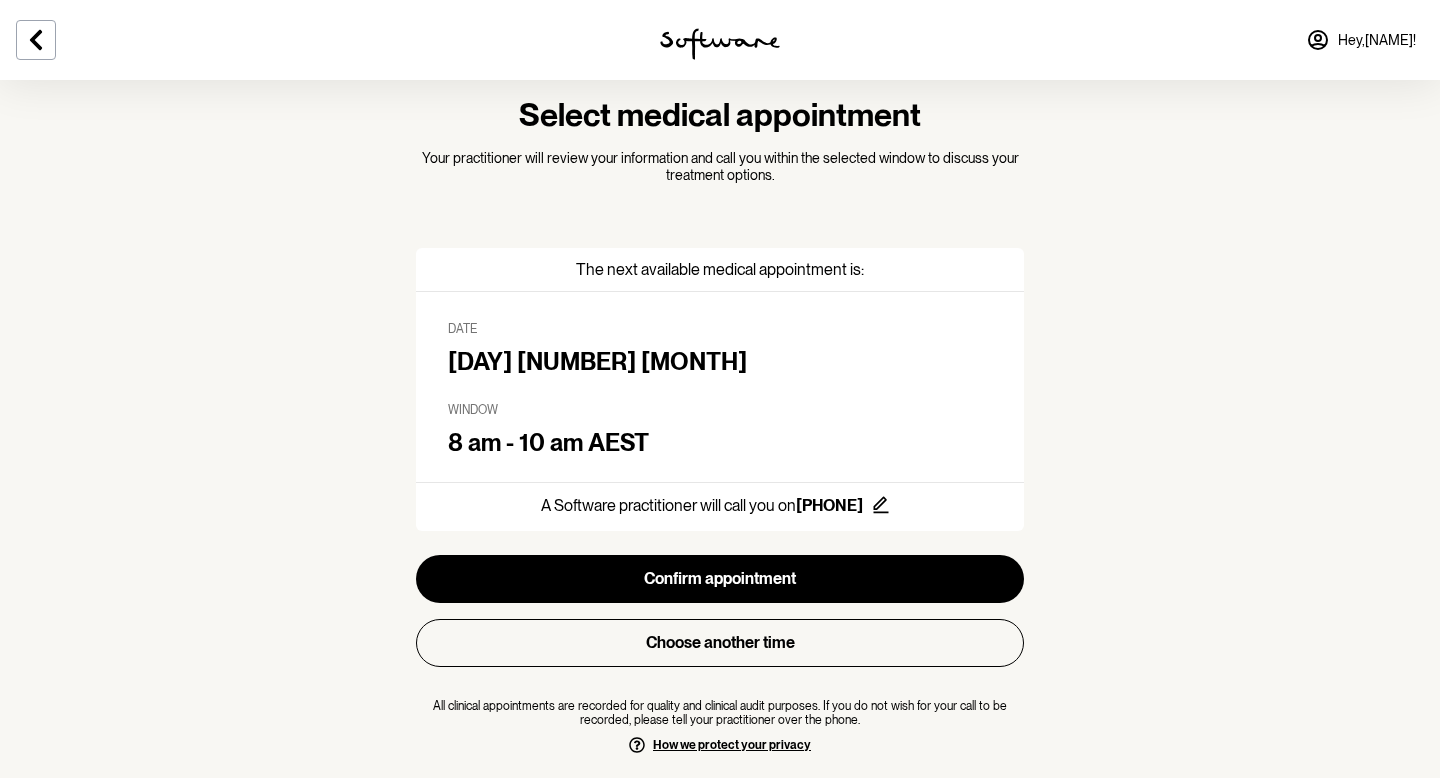 scroll, scrollTop: 59, scrollLeft: 0, axis: vertical 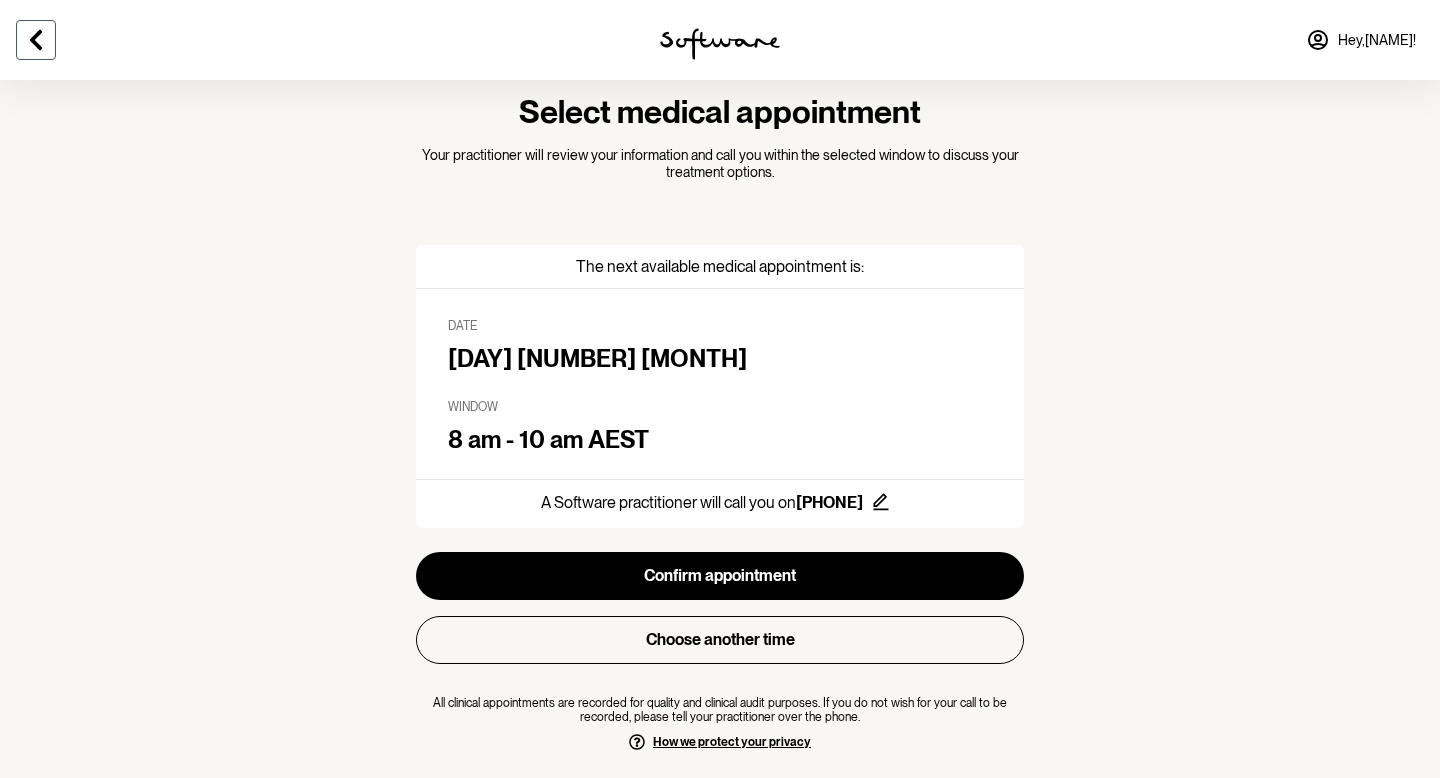 click 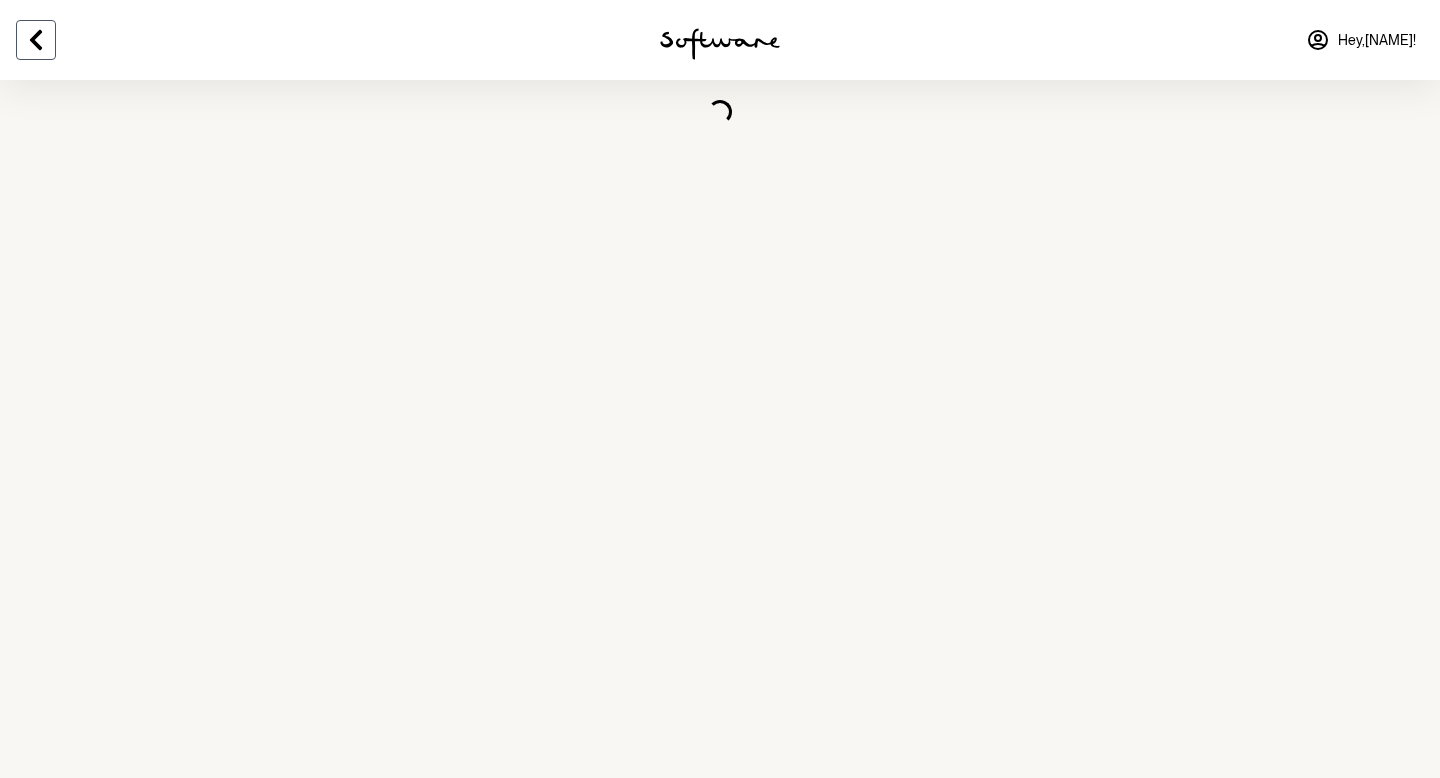 scroll, scrollTop: 0, scrollLeft: 0, axis: both 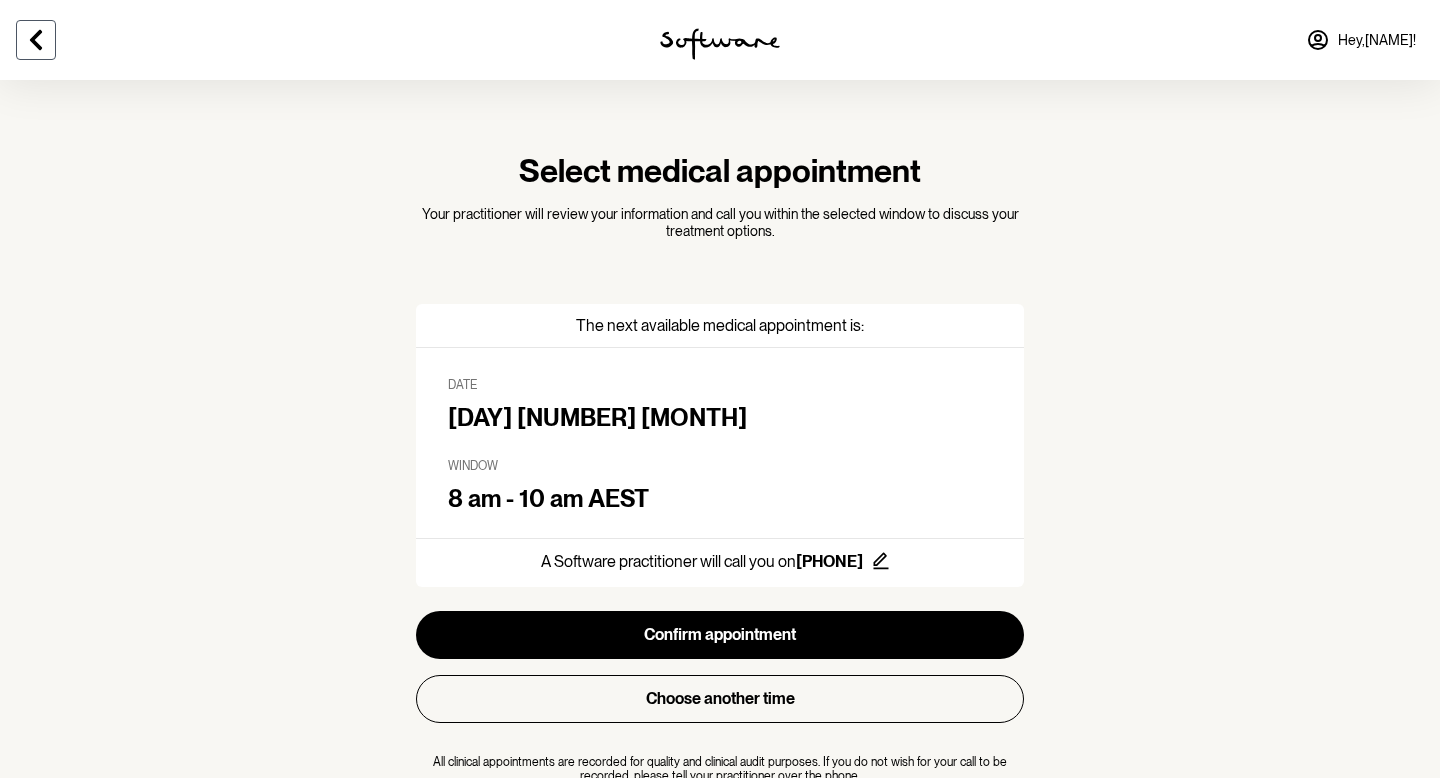 click 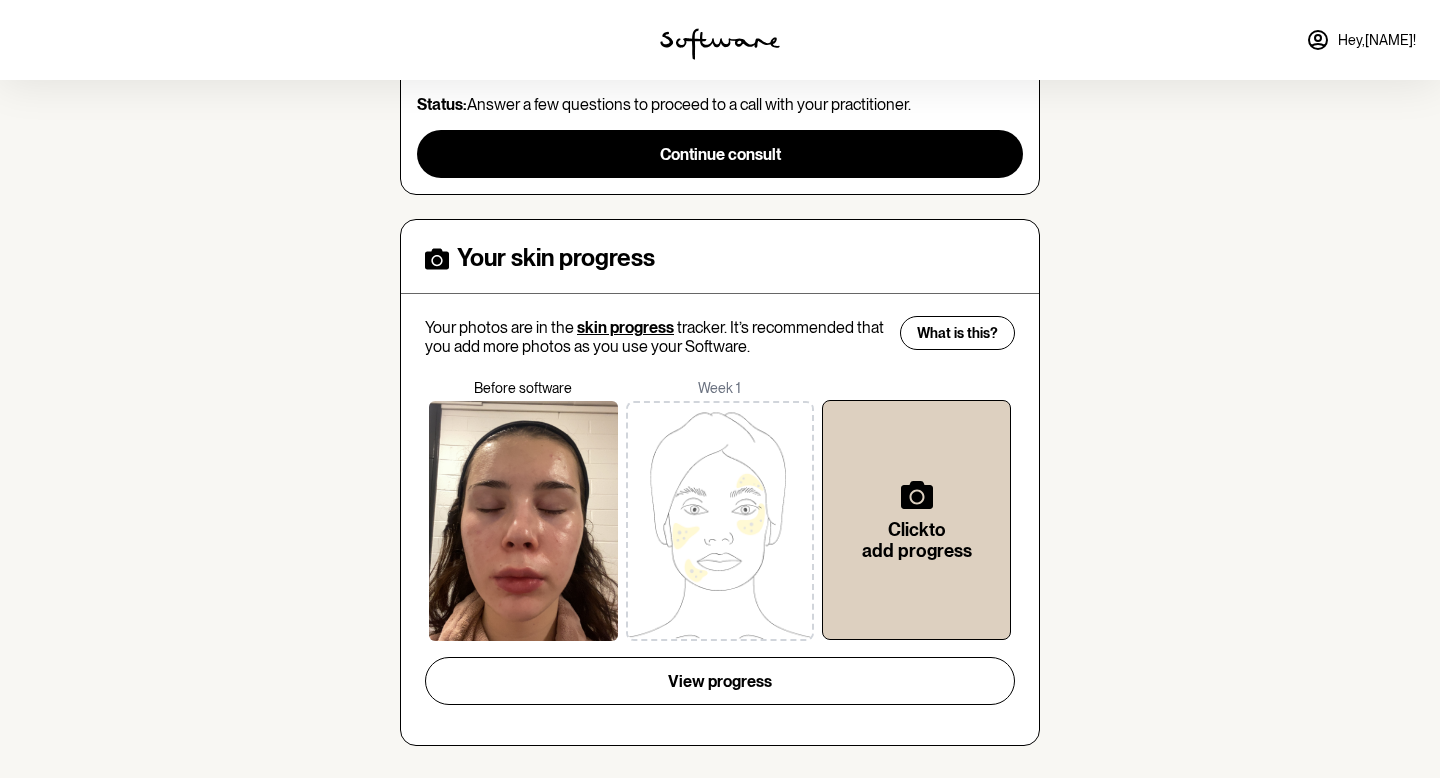 scroll, scrollTop: 0, scrollLeft: 0, axis: both 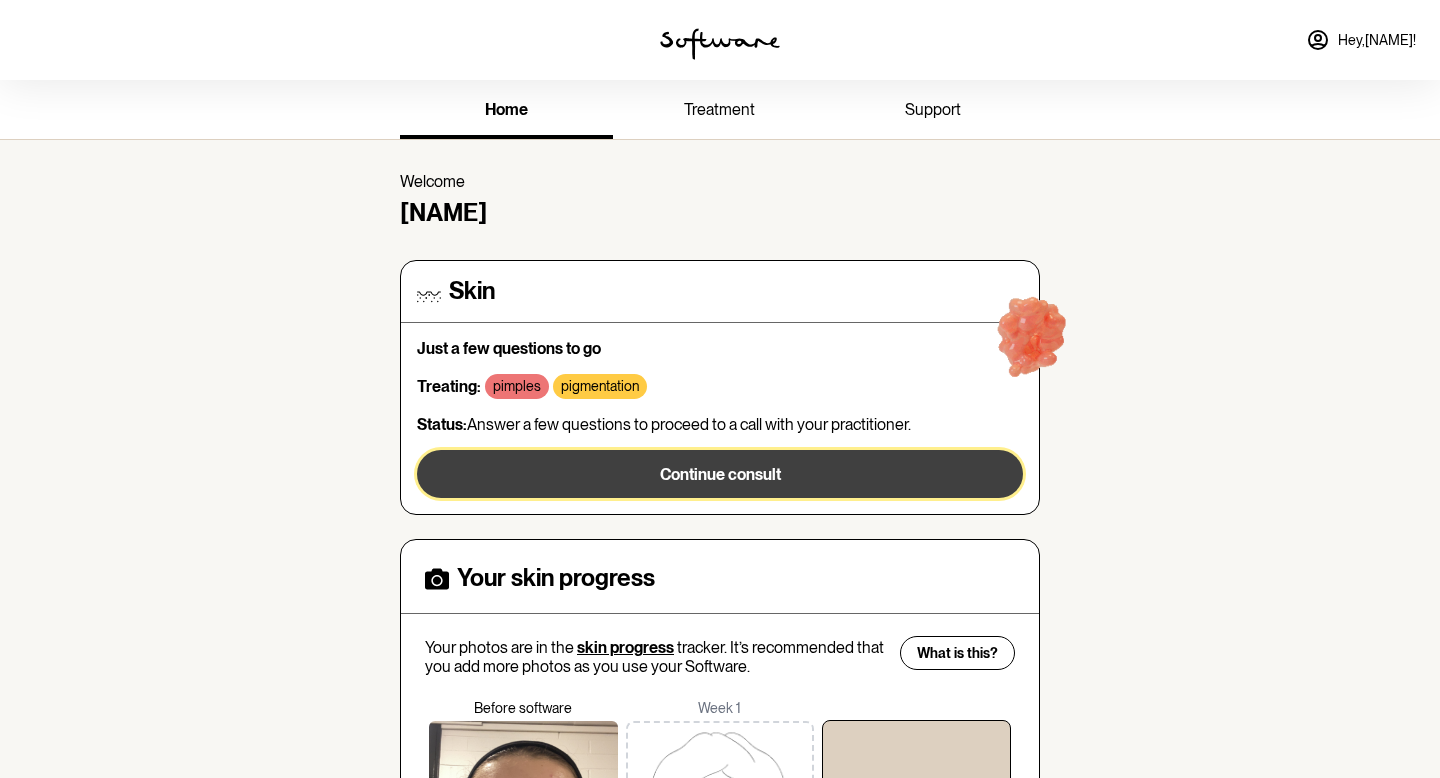 click on "Continue consult" at bounding box center [720, 474] 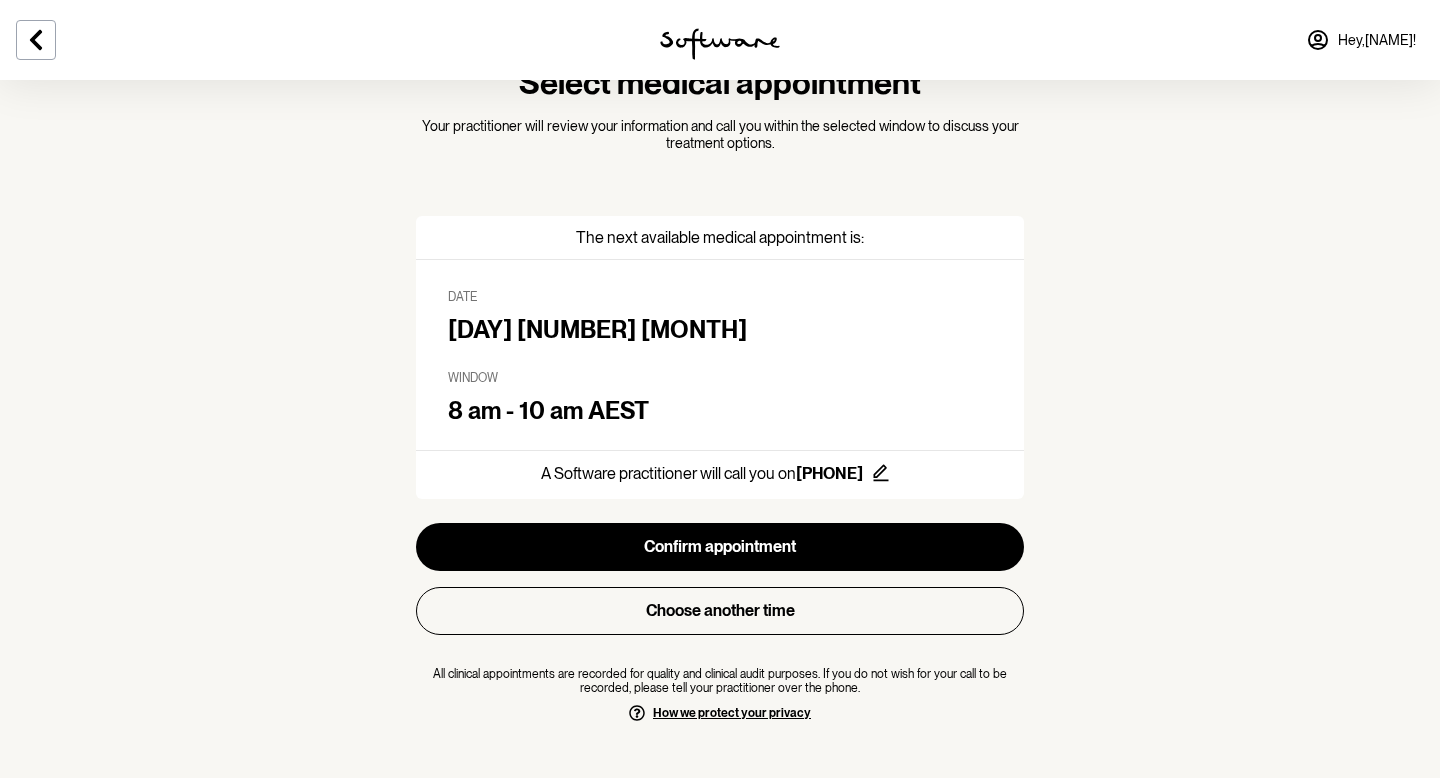 scroll, scrollTop: 94, scrollLeft: 0, axis: vertical 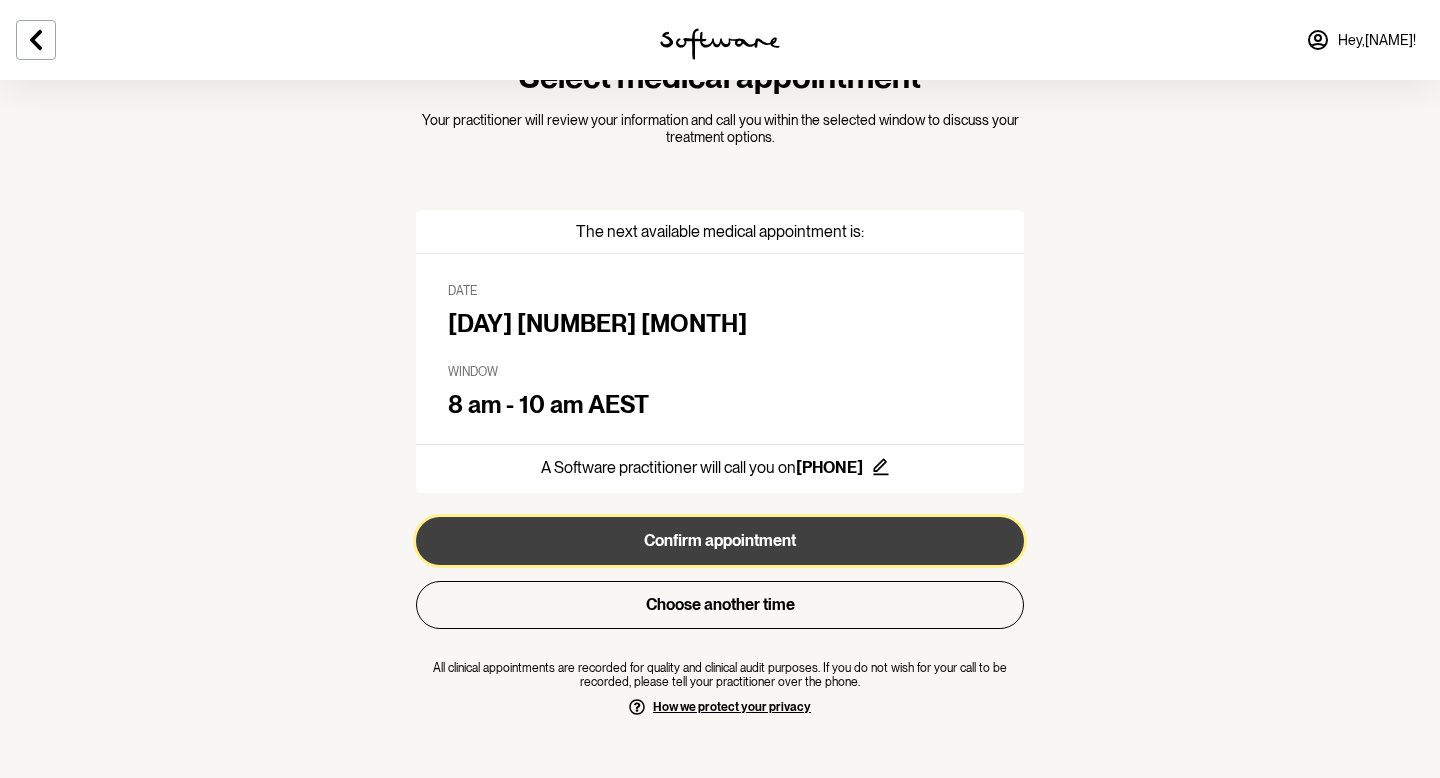 click on "Confirm appointment" at bounding box center (720, 541) 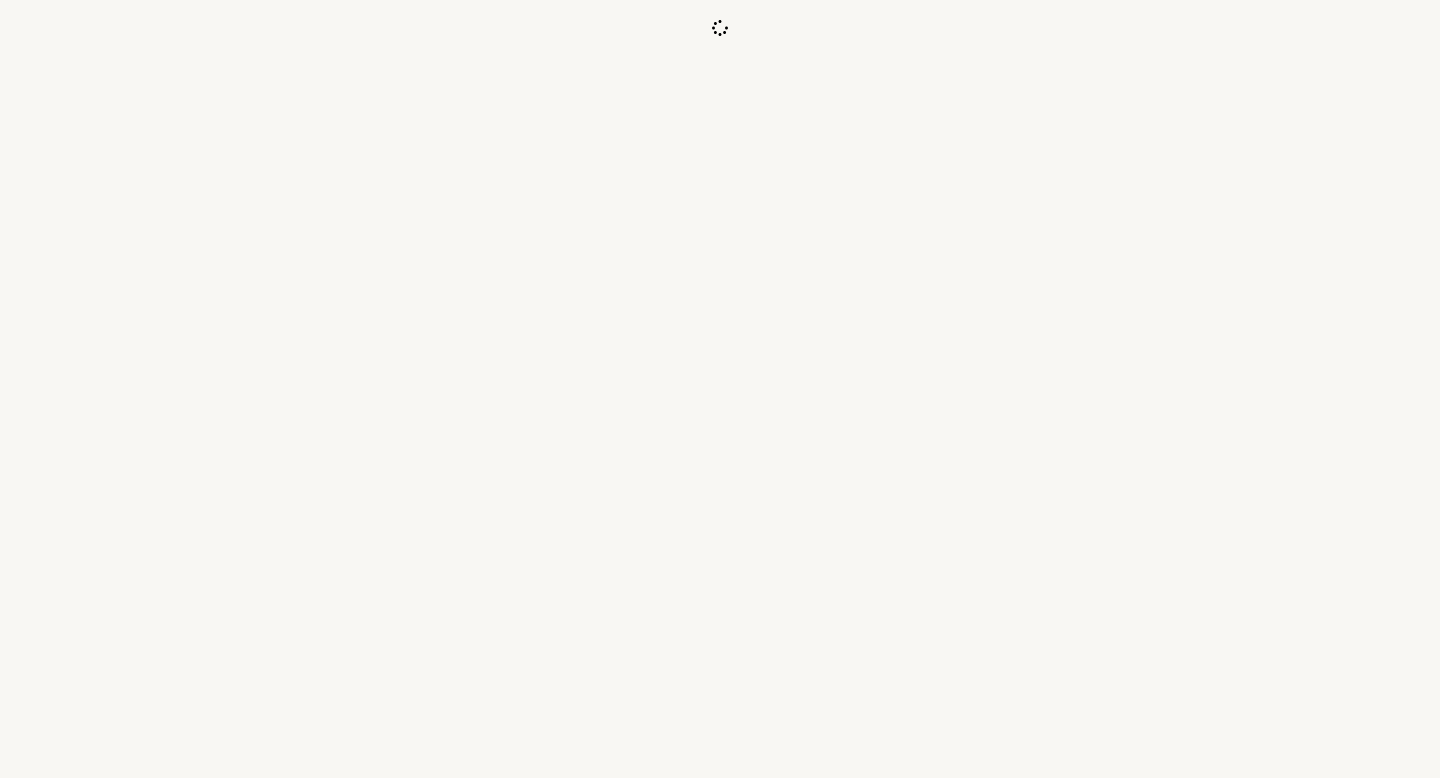 scroll, scrollTop: 0, scrollLeft: 0, axis: both 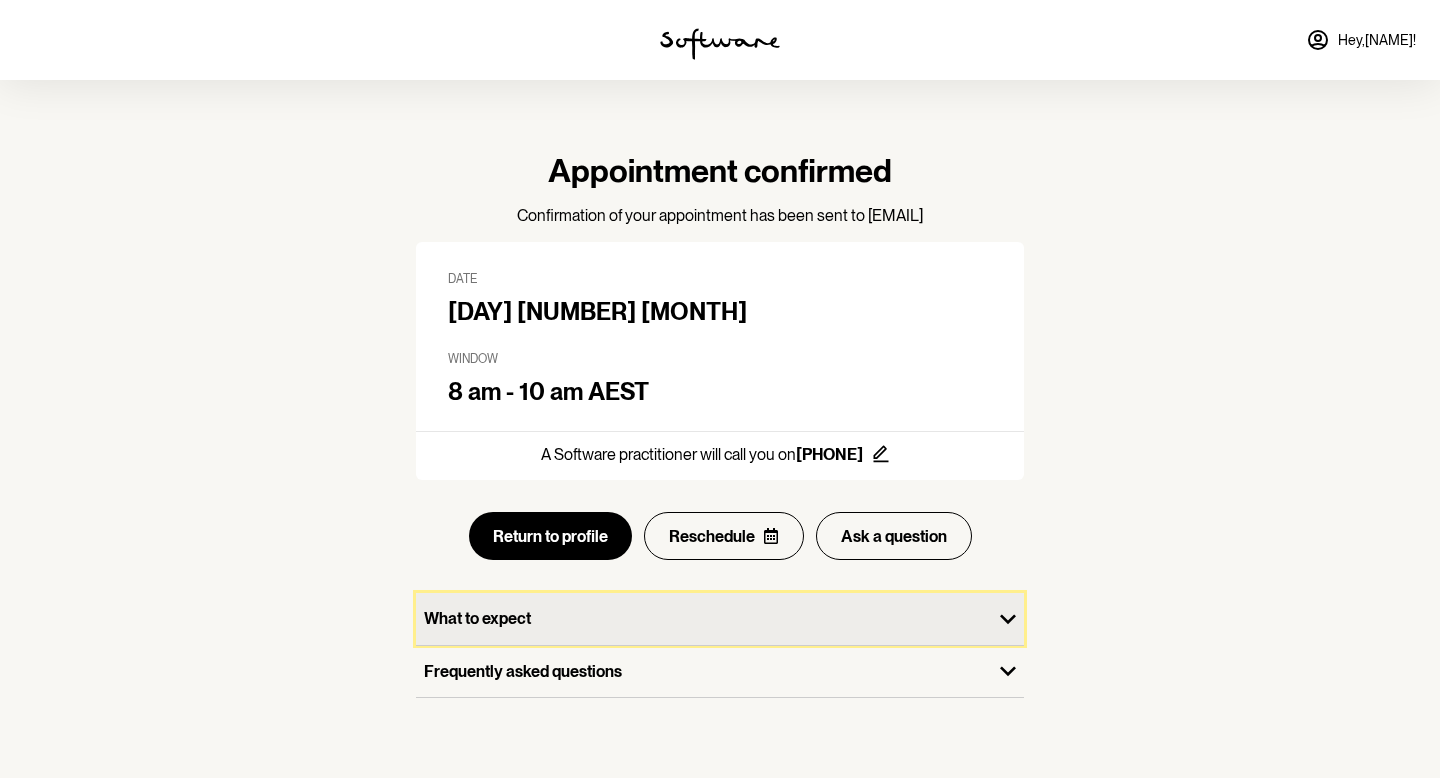 click on "What to expect" at bounding box center [704, 618] 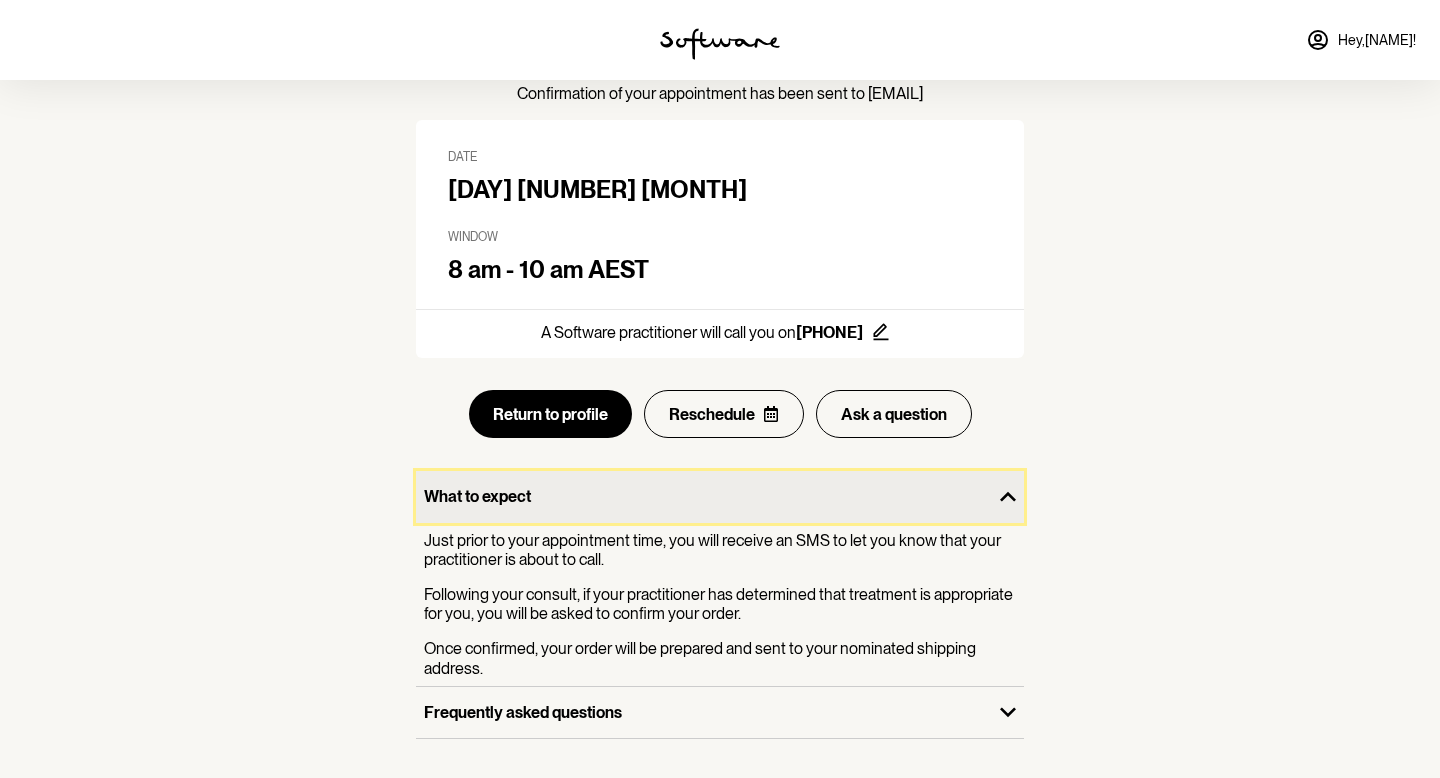 scroll, scrollTop: 123, scrollLeft: 0, axis: vertical 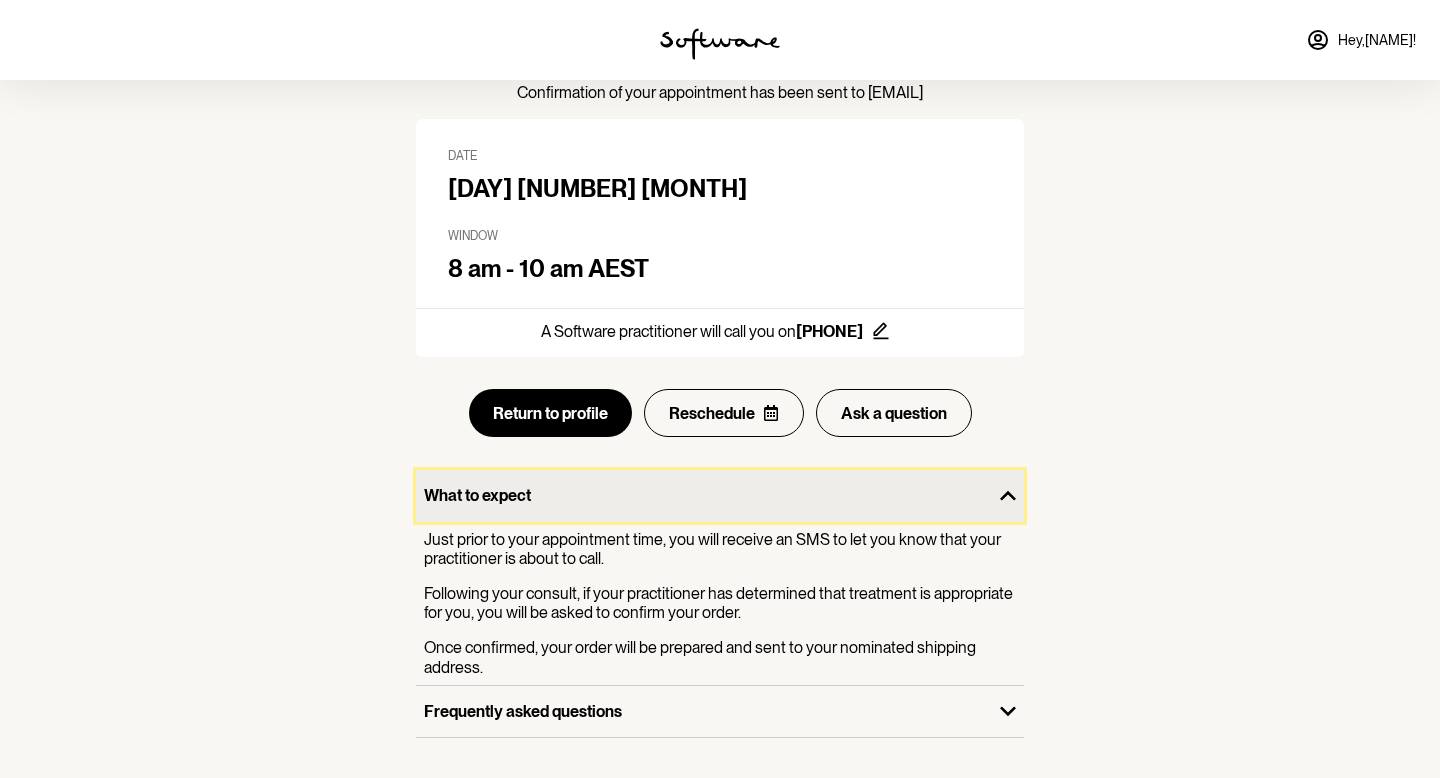 click on "What to expect" at bounding box center (704, 495) 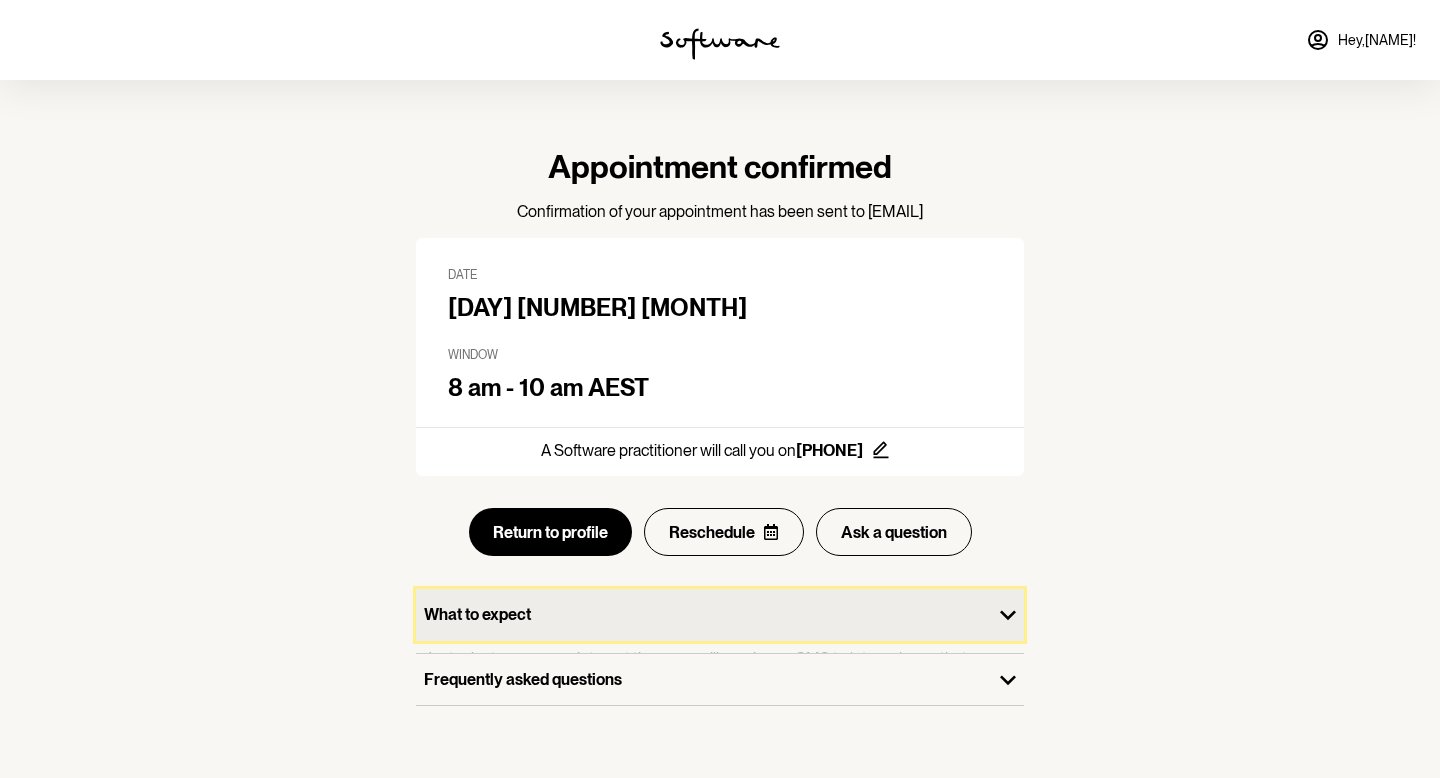 scroll, scrollTop: 0, scrollLeft: 0, axis: both 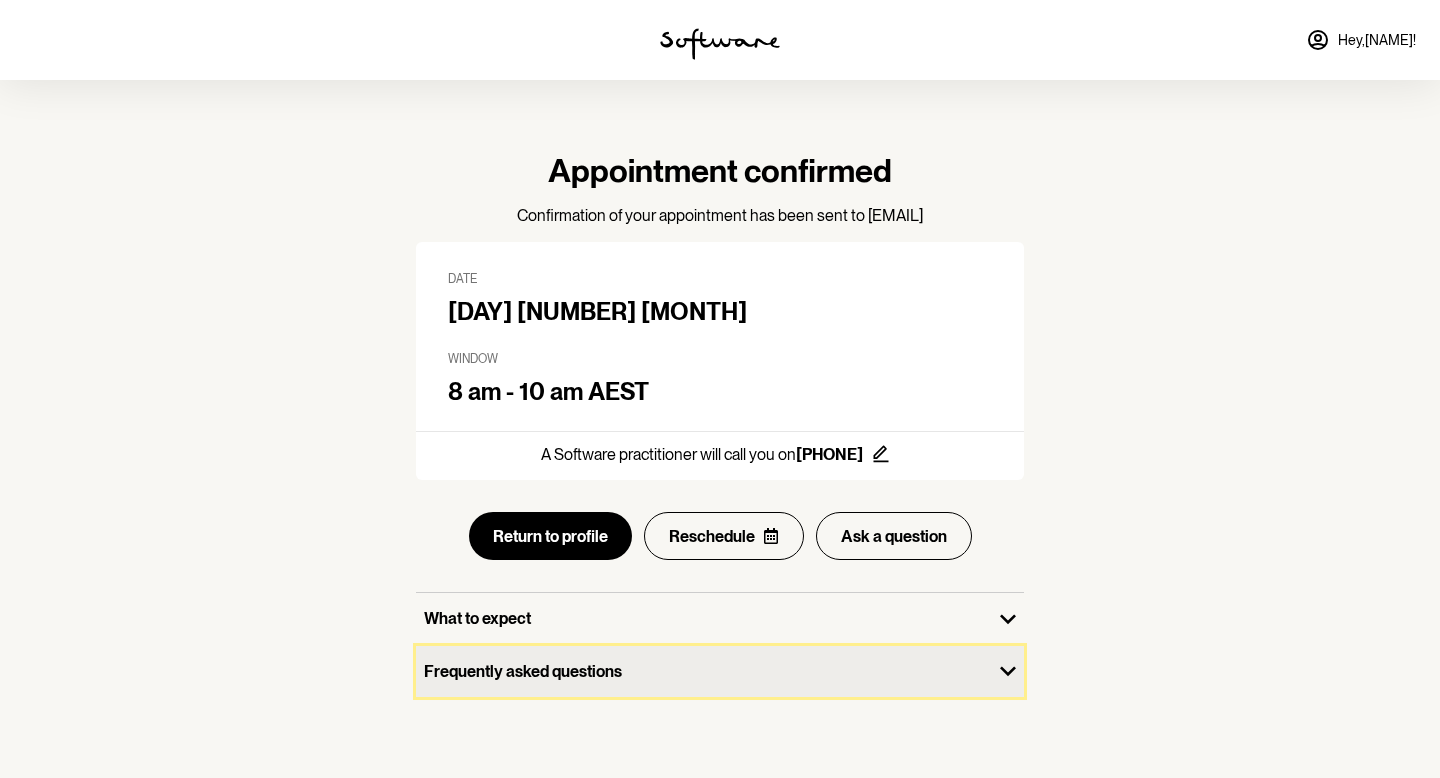 click on "Frequently asked questions" at bounding box center (704, 671) 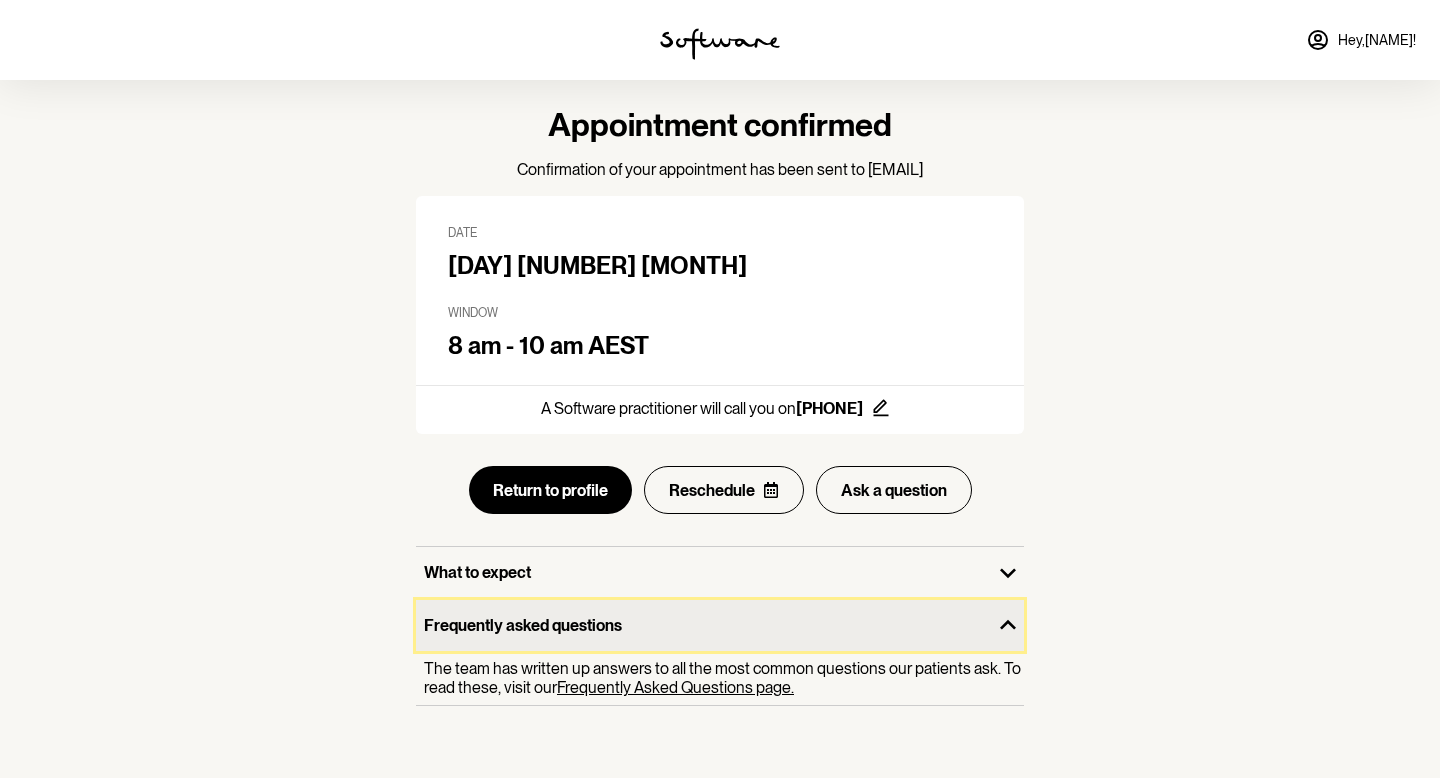 scroll, scrollTop: 43, scrollLeft: 0, axis: vertical 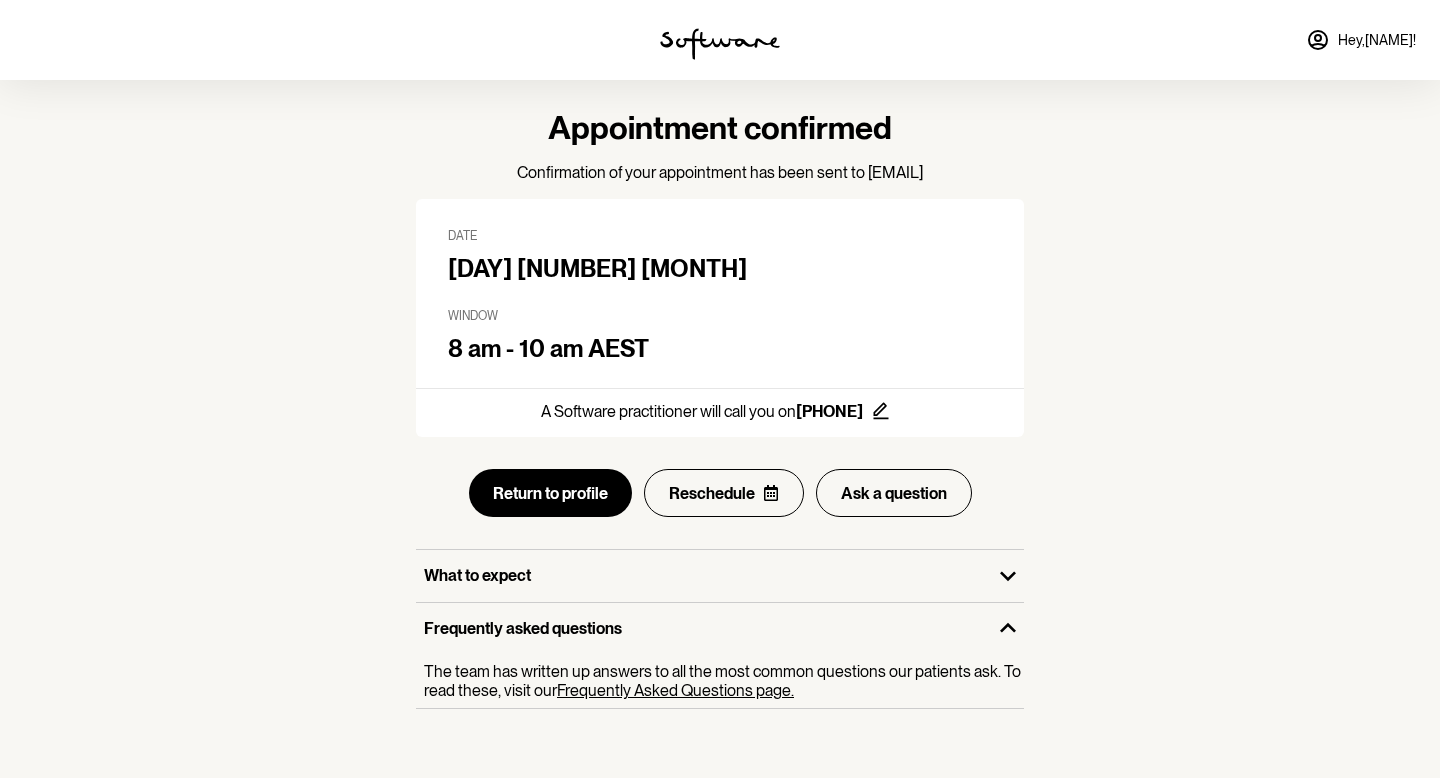 click on "The team has written up answers to all the most common questions our patients ask. To read these, visit our Frequently Asked Questions page." at bounding box center (724, 681) 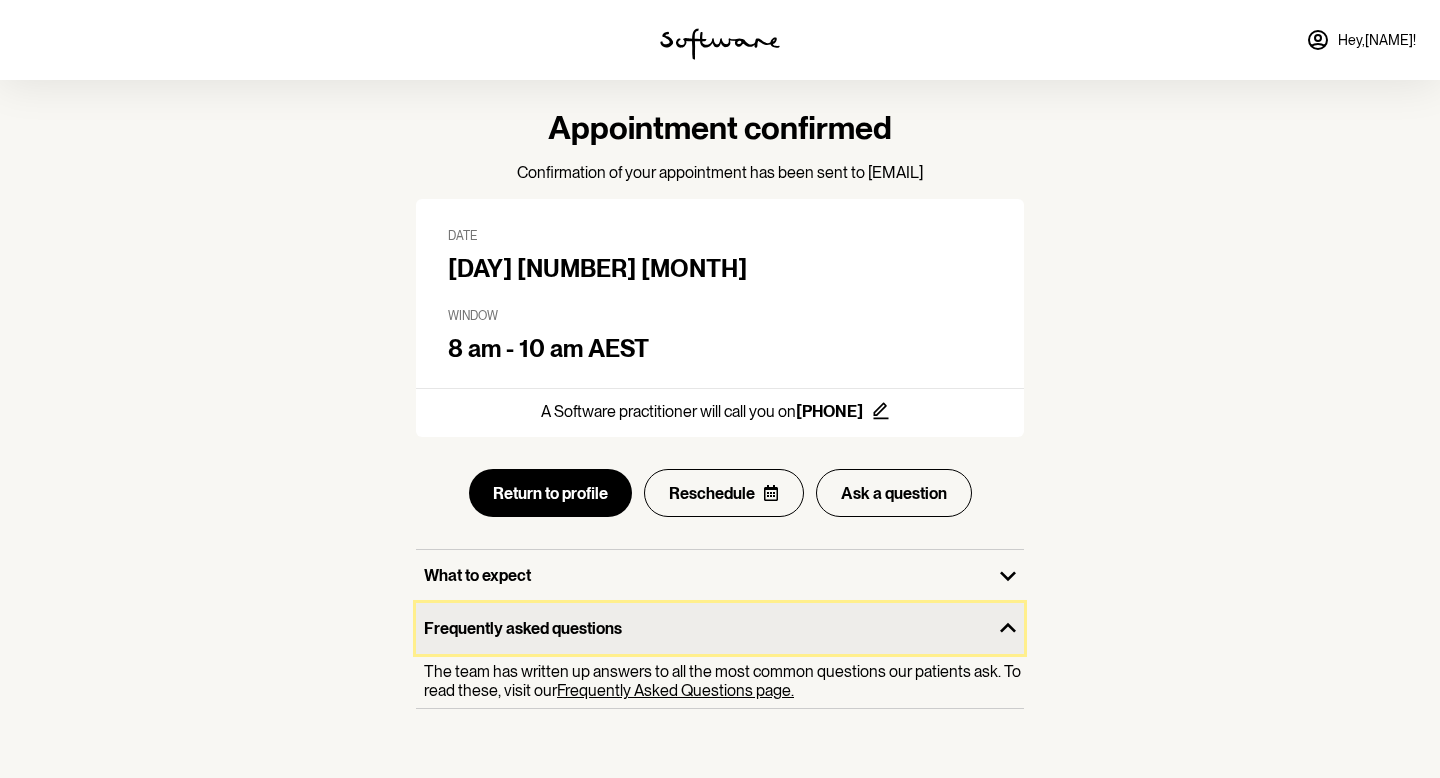 click on "Frequently asked questions" at bounding box center [704, 628] 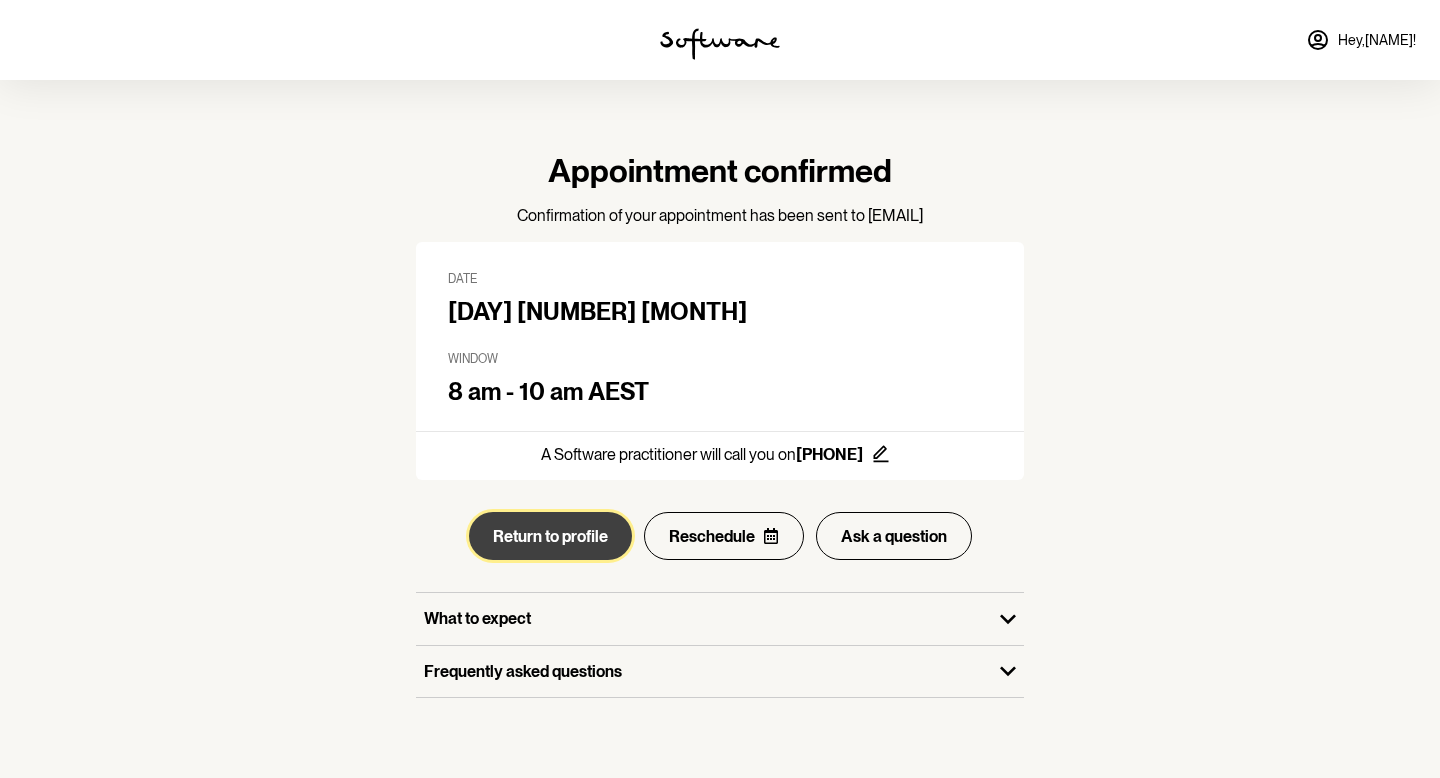click on "Return to profile" at bounding box center [550, 536] 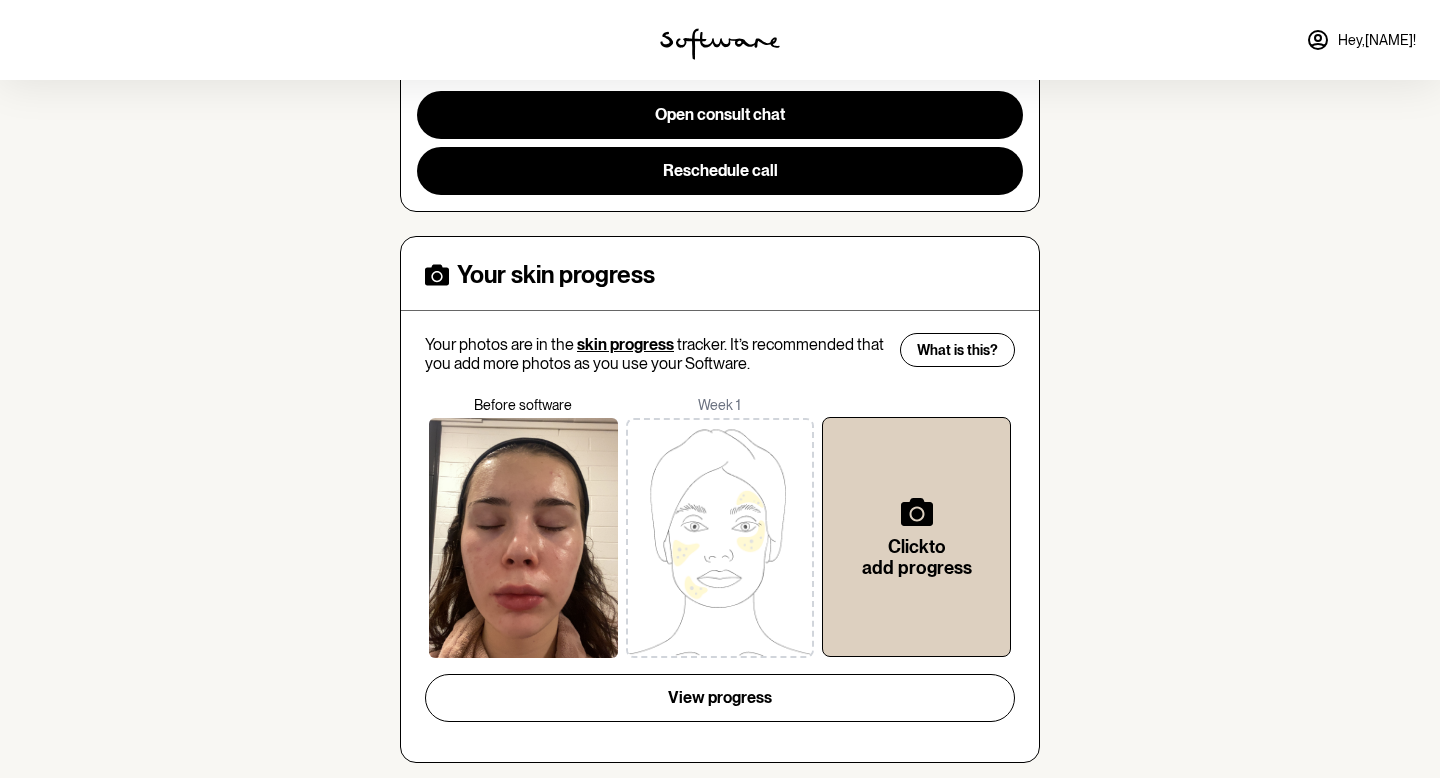 scroll, scrollTop: 481, scrollLeft: 0, axis: vertical 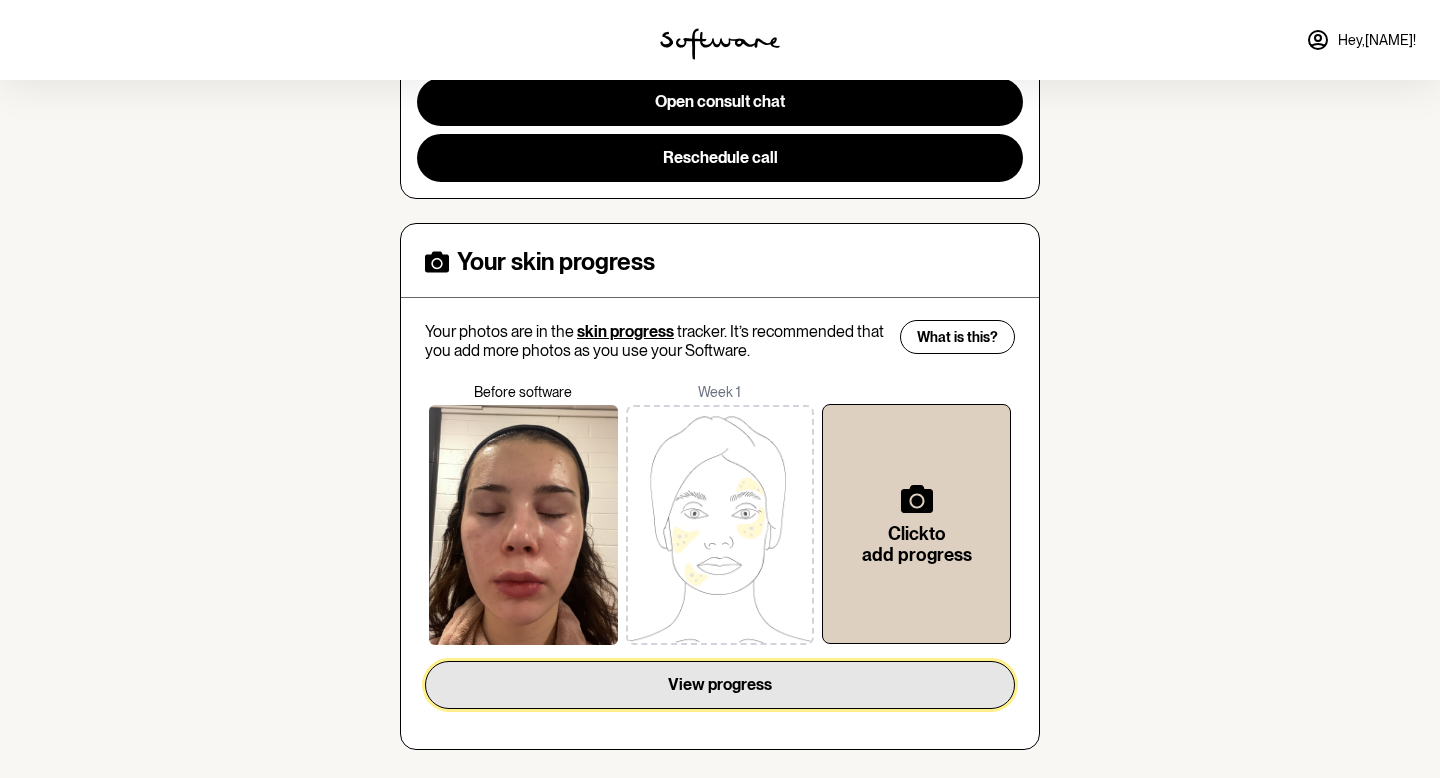 click on "View progress" at bounding box center [720, 684] 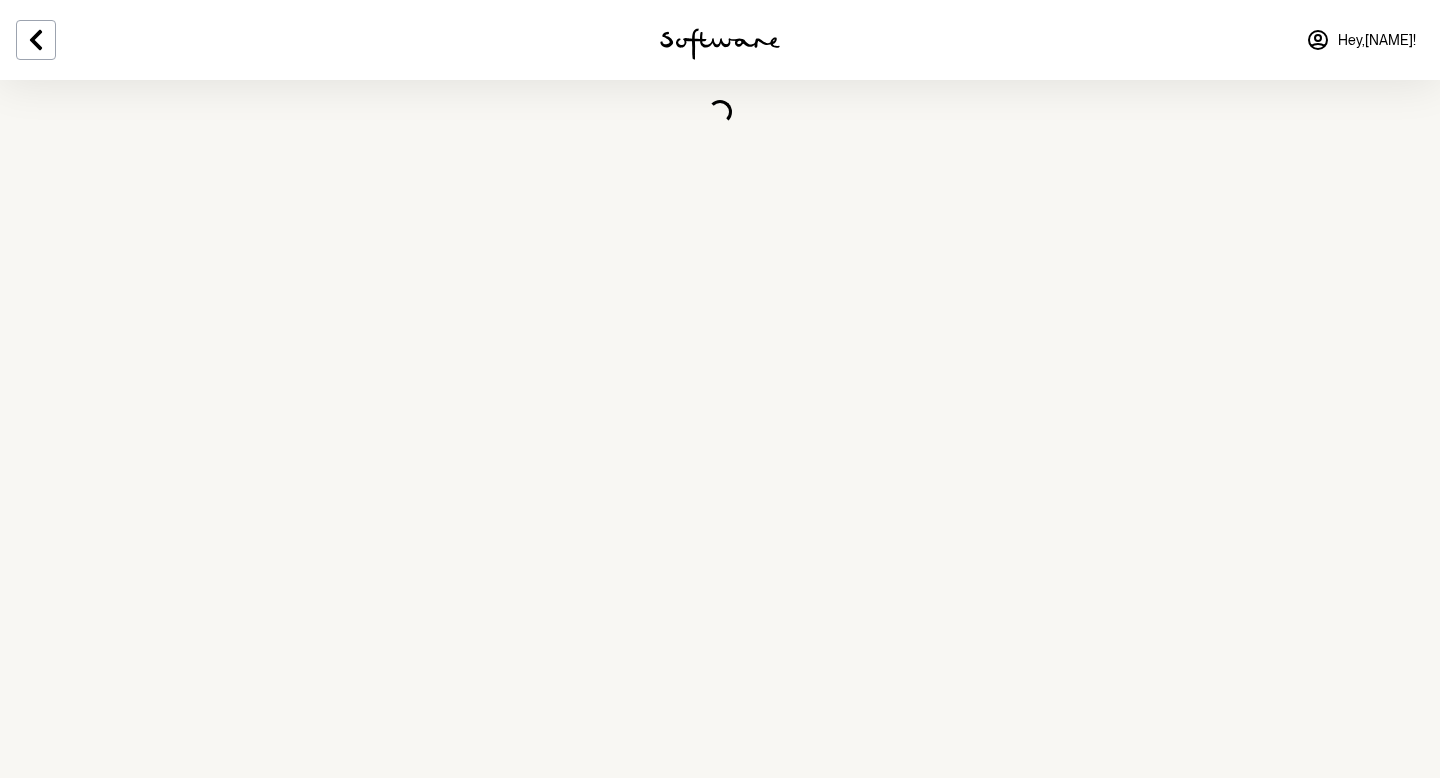 scroll, scrollTop: 0, scrollLeft: 0, axis: both 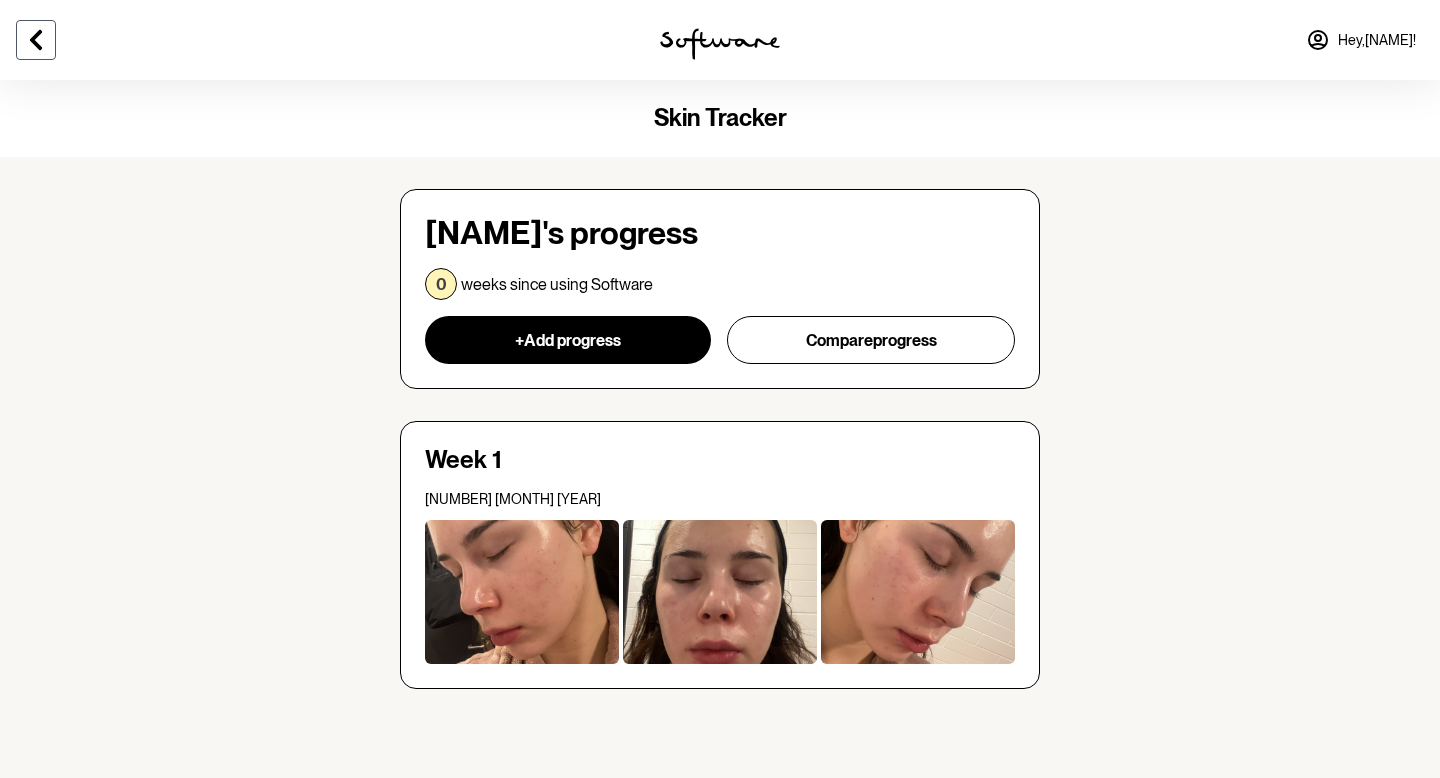 click 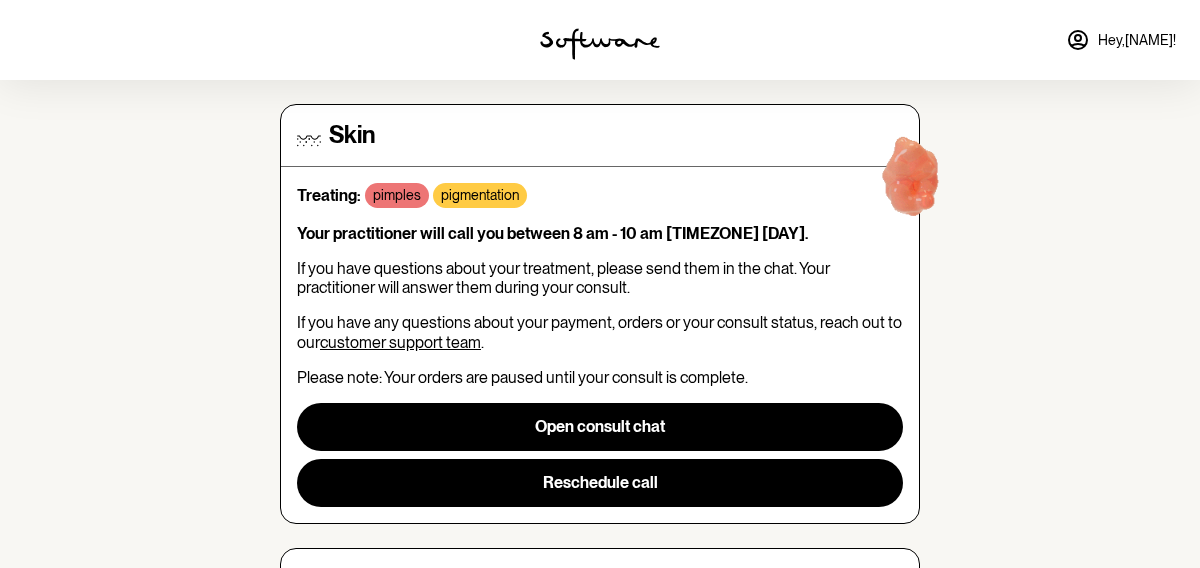 scroll, scrollTop: 159, scrollLeft: 0, axis: vertical 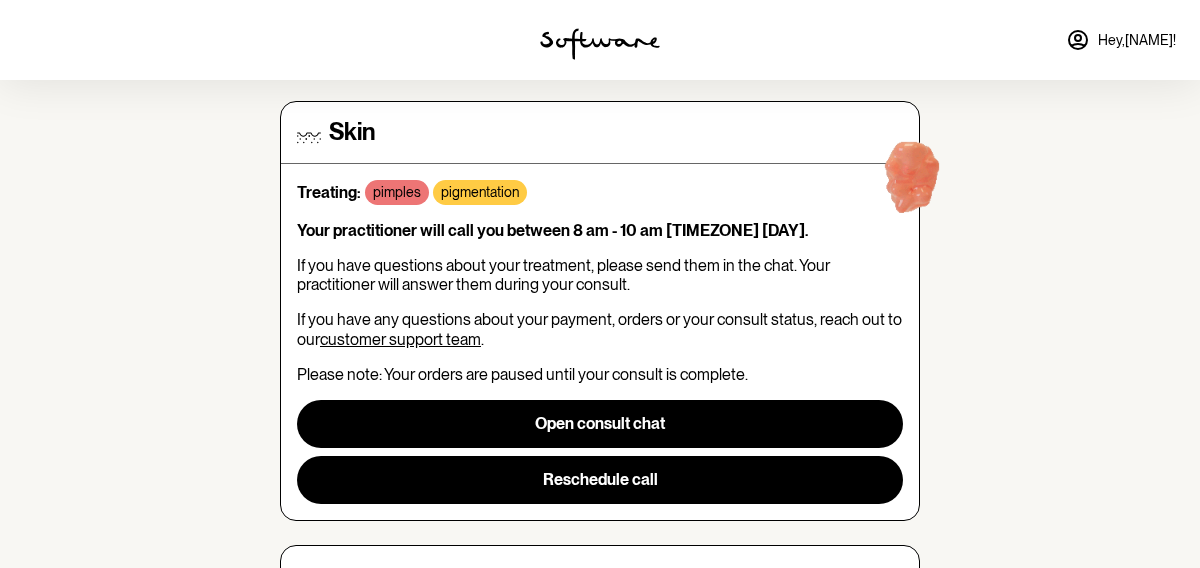click at bounding box center (912, 181) 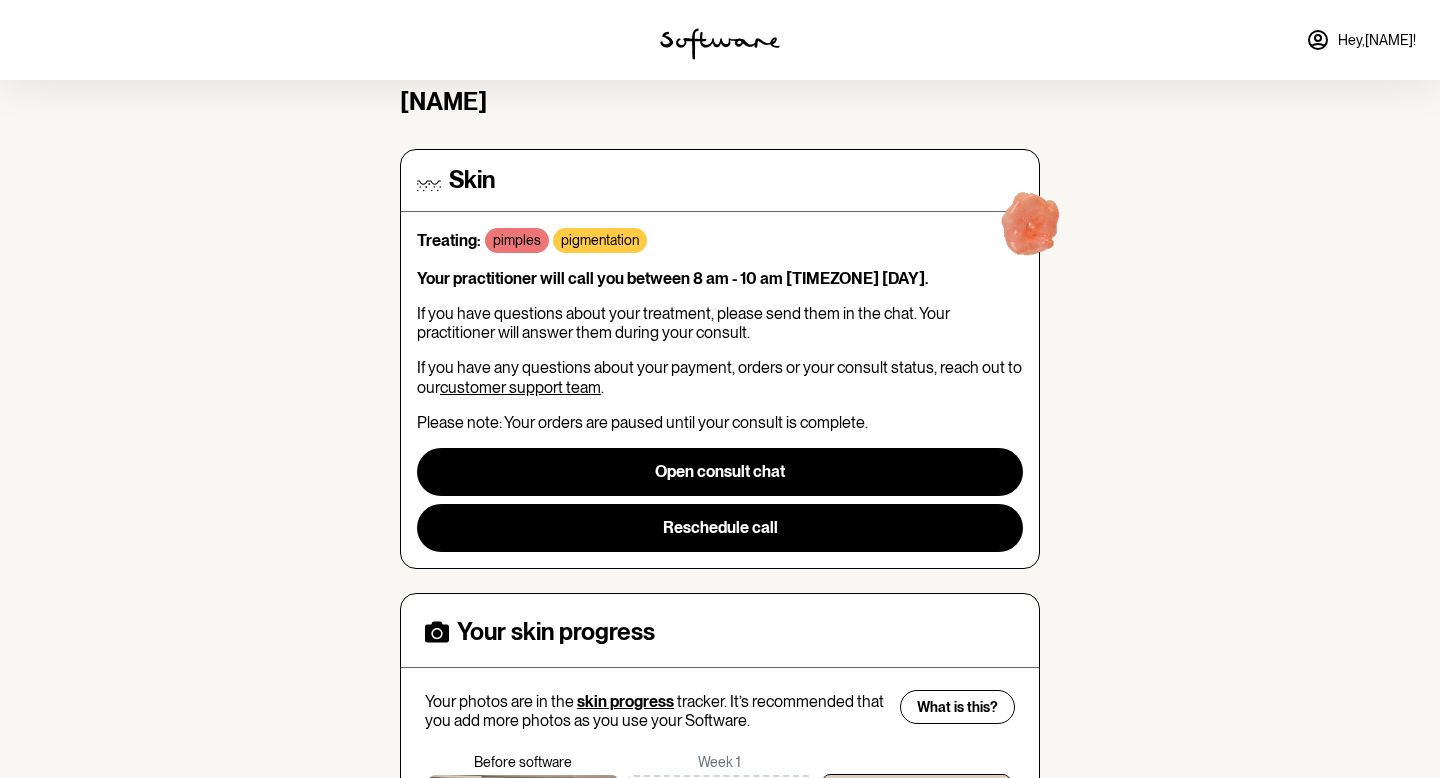 scroll, scrollTop: 117, scrollLeft: 0, axis: vertical 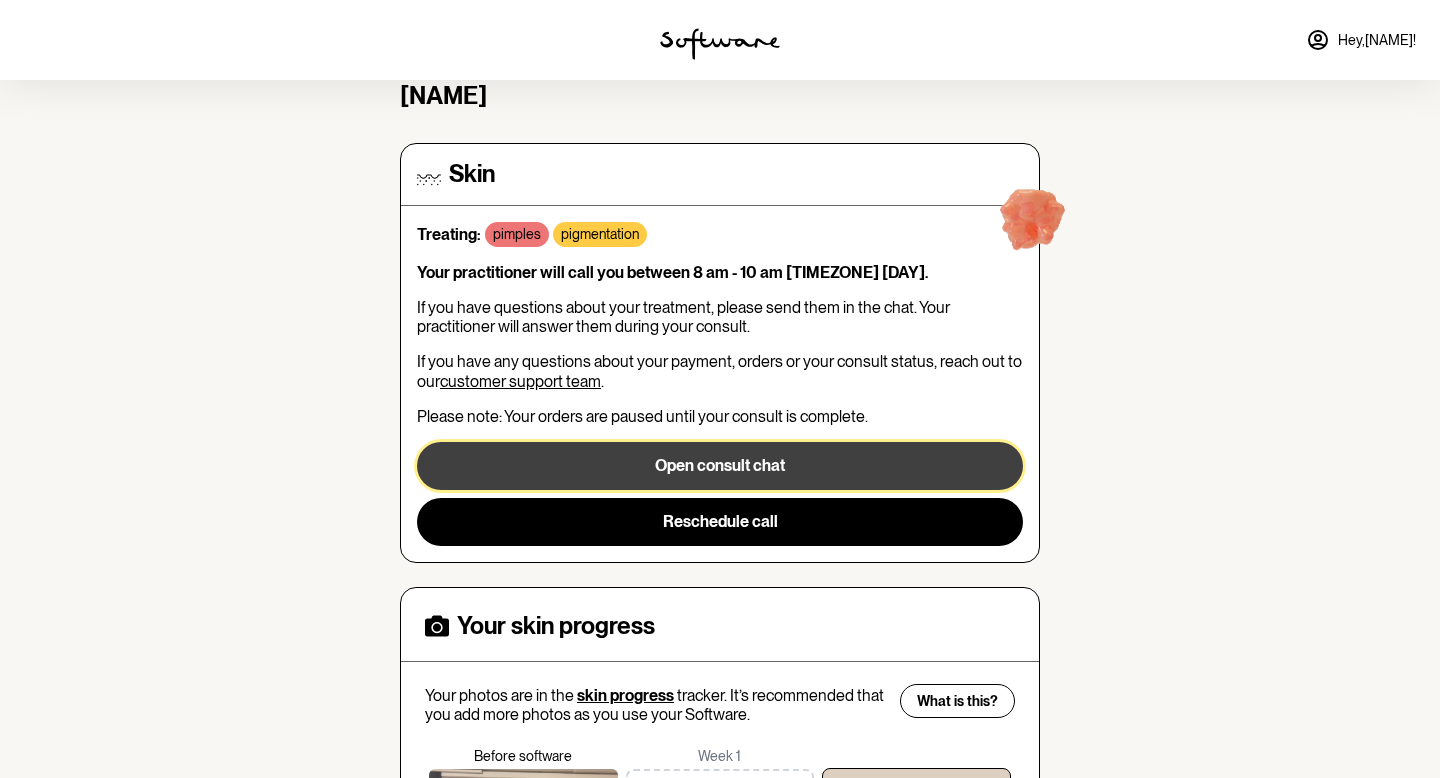 click on "Open consult chat" at bounding box center [720, 466] 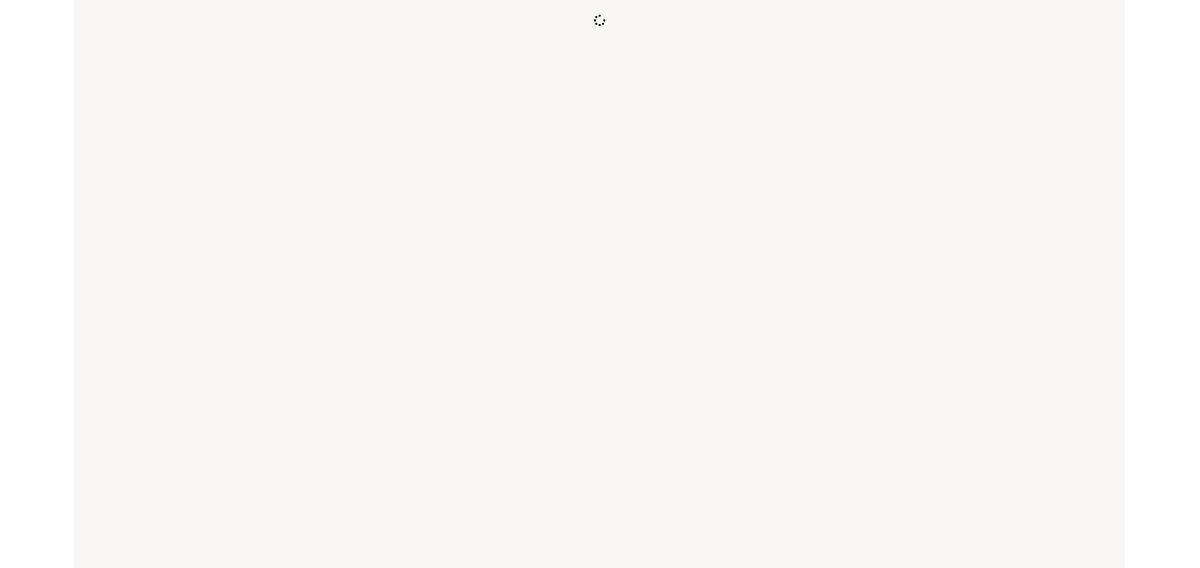 scroll, scrollTop: 0, scrollLeft: 0, axis: both 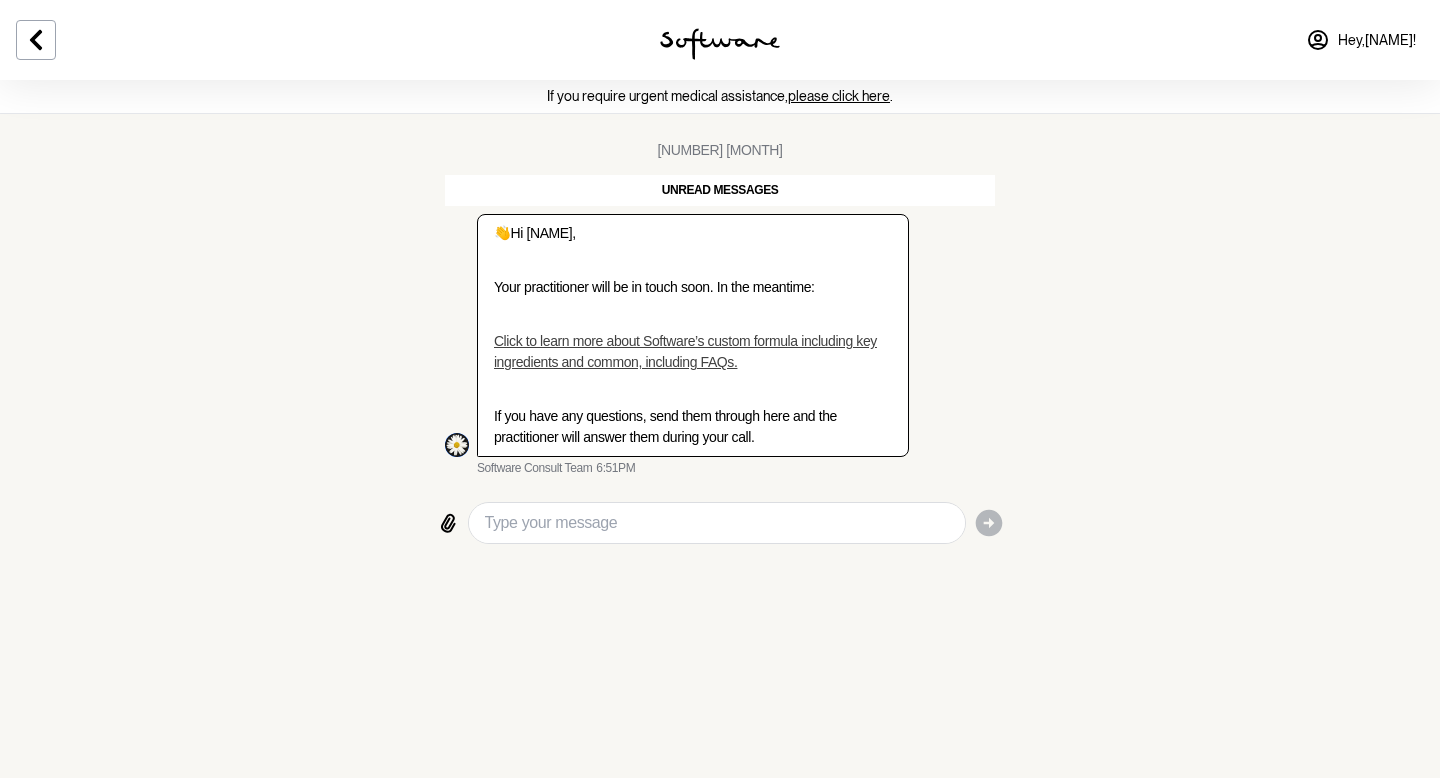 click on "Click to learn more about Software’s custom formula including key ingredients and common, including FAQs." at bounding box center [685, 351] 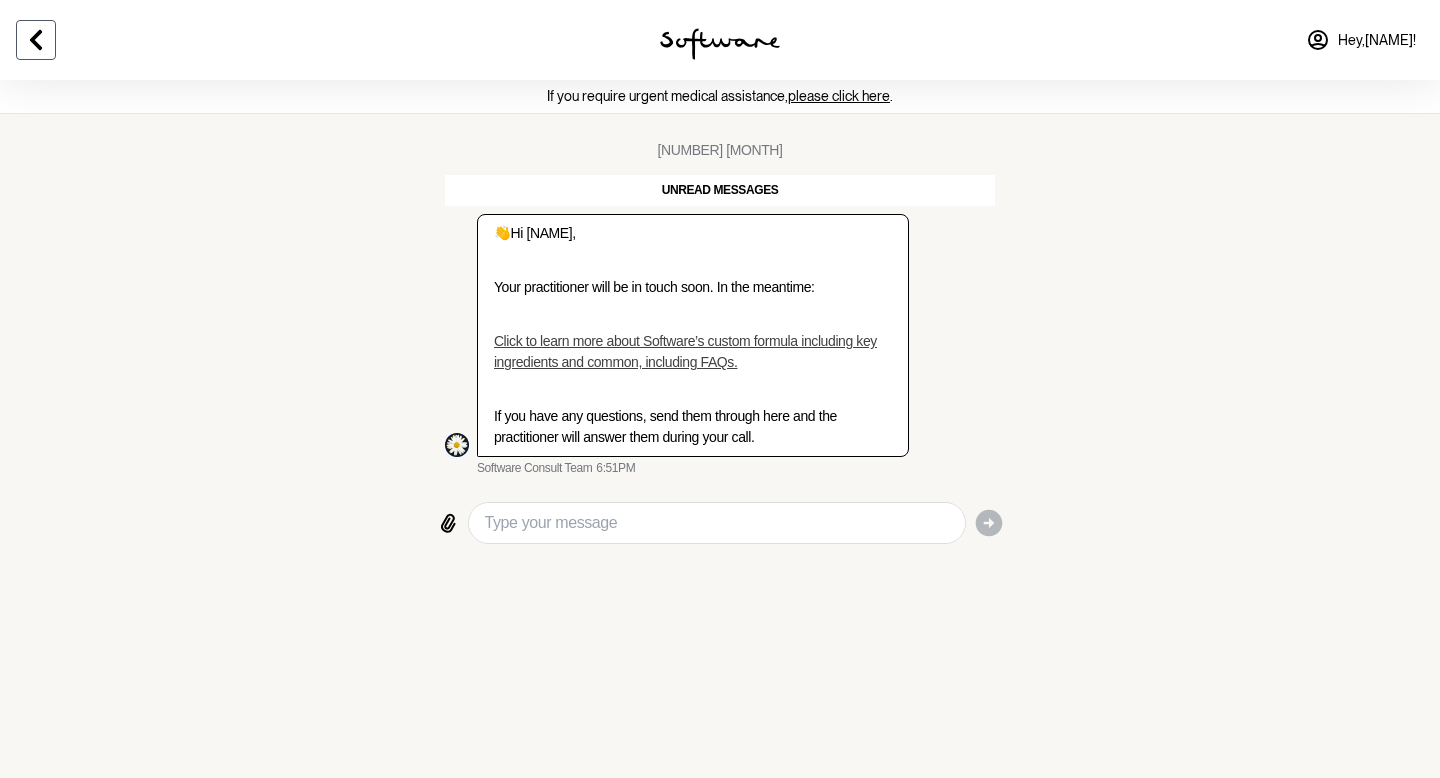click 